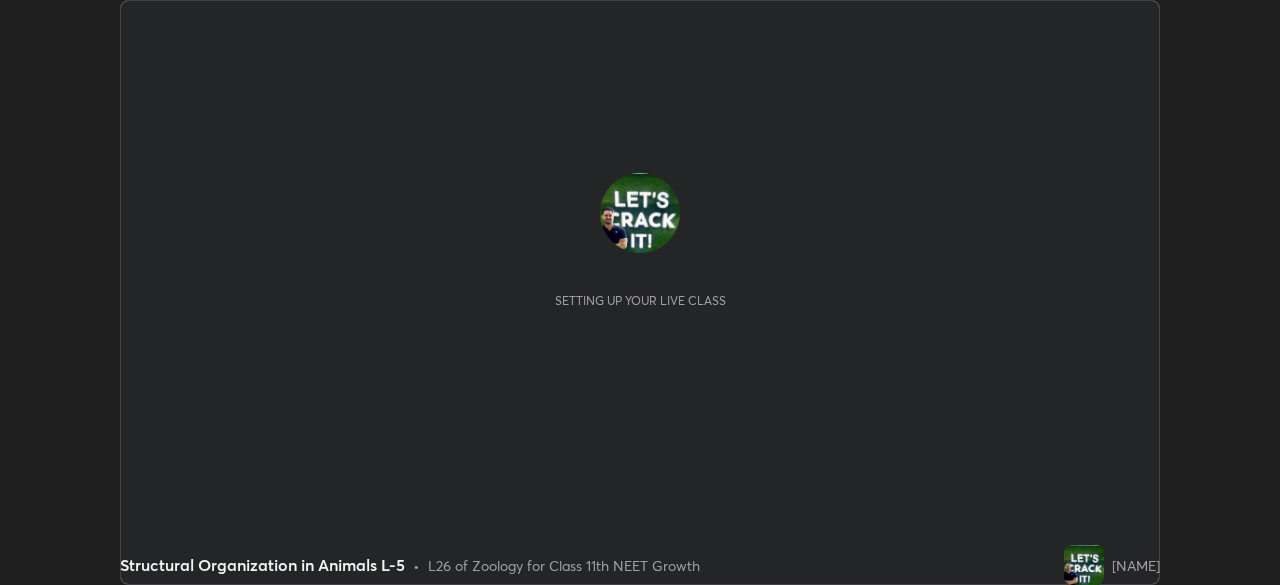 scroll, scrollTop: 0, scrollLeft: 0, axis: both 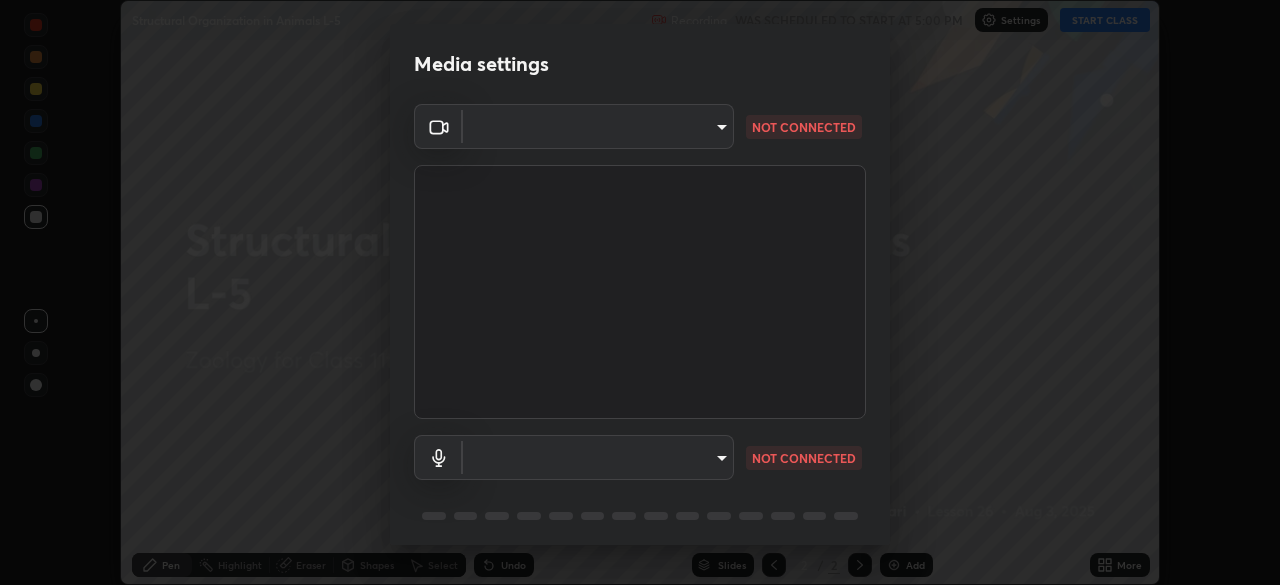 type on "e68af464f7f9ec2662c8dd58f0462b2d9bd4a3adfc91c634b4d9ed550f7d79d6" 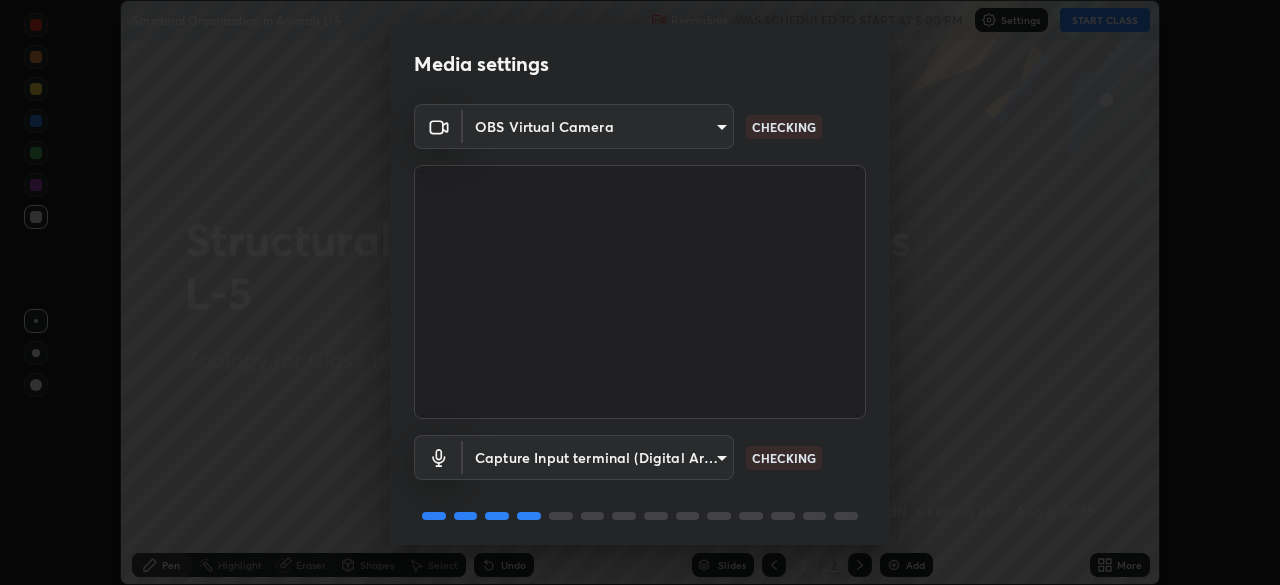 scroll, scrollTop: 71, scrollLeft: 0, axis: vertical 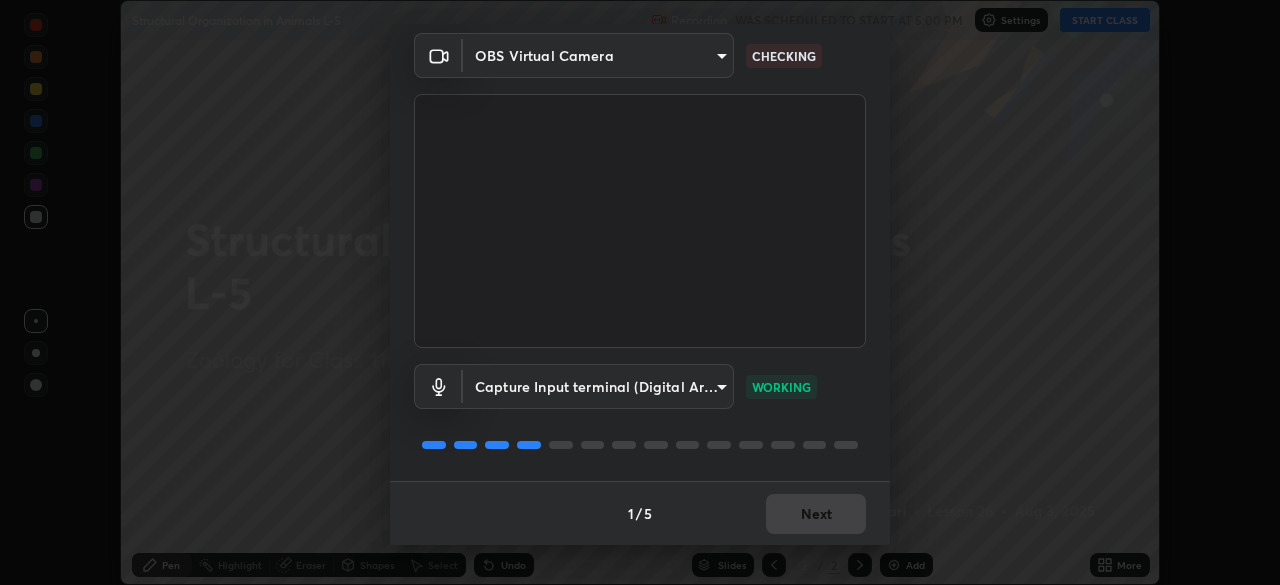 click on "1 / 5 Next" at bounding box center (640, 513) 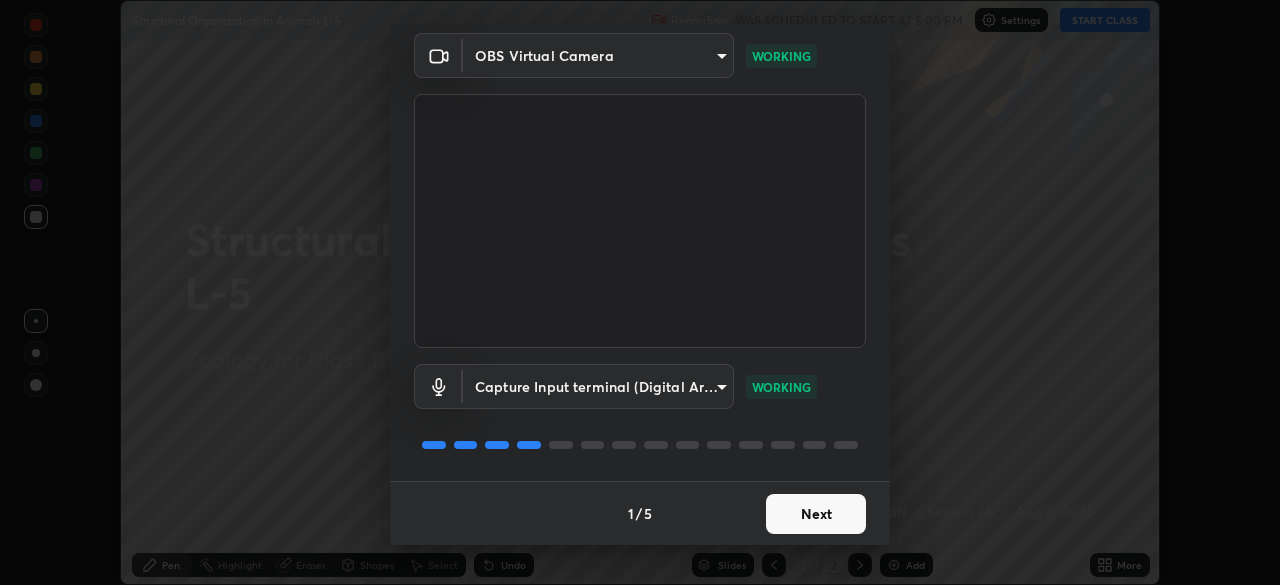 click on "Next" at bounding box center (816, 514) 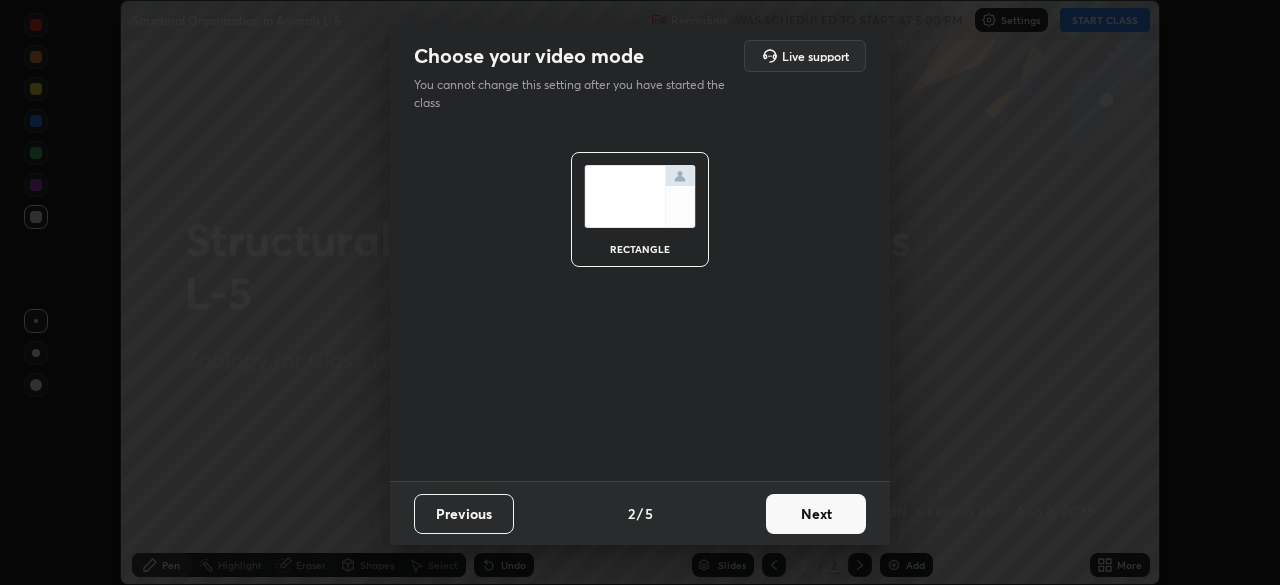 scroll, scrollTop: 0, scrollLeft: 0, axis: both 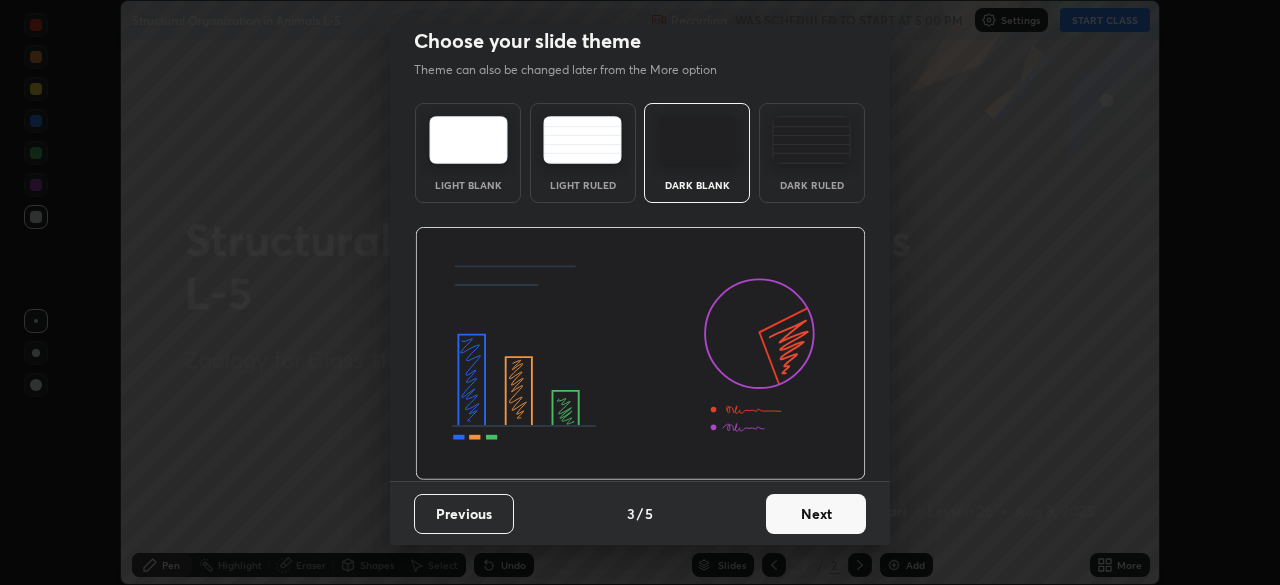 click on "Next" at bounding box center [816, 514] 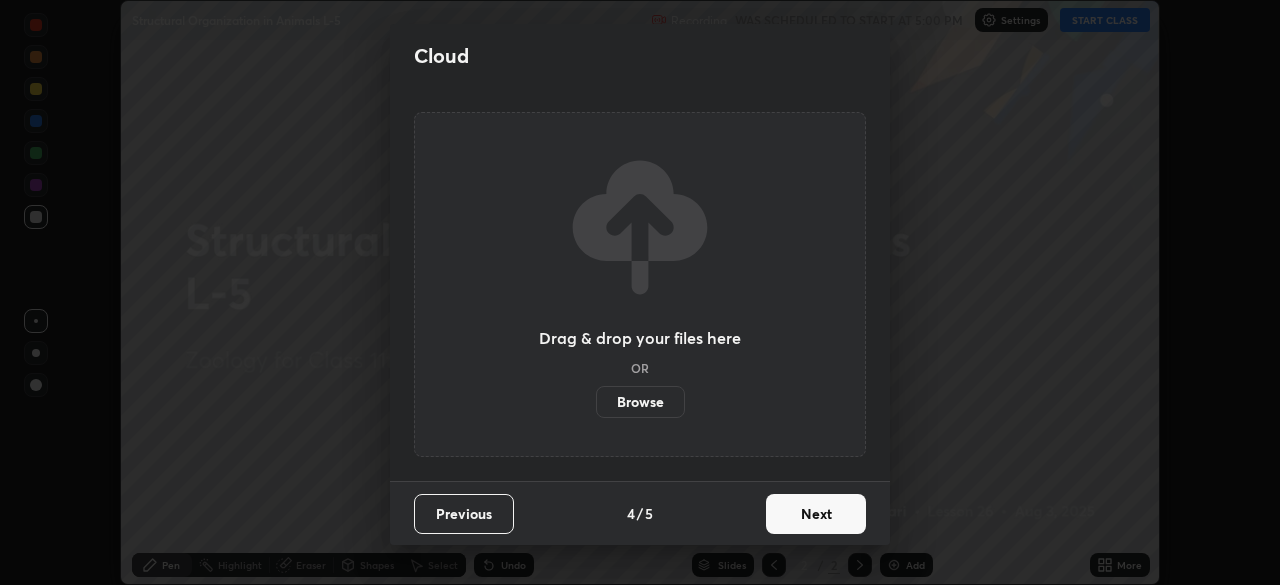 scroll, scrollTop: 0, scrollLeft: 0, axis: both 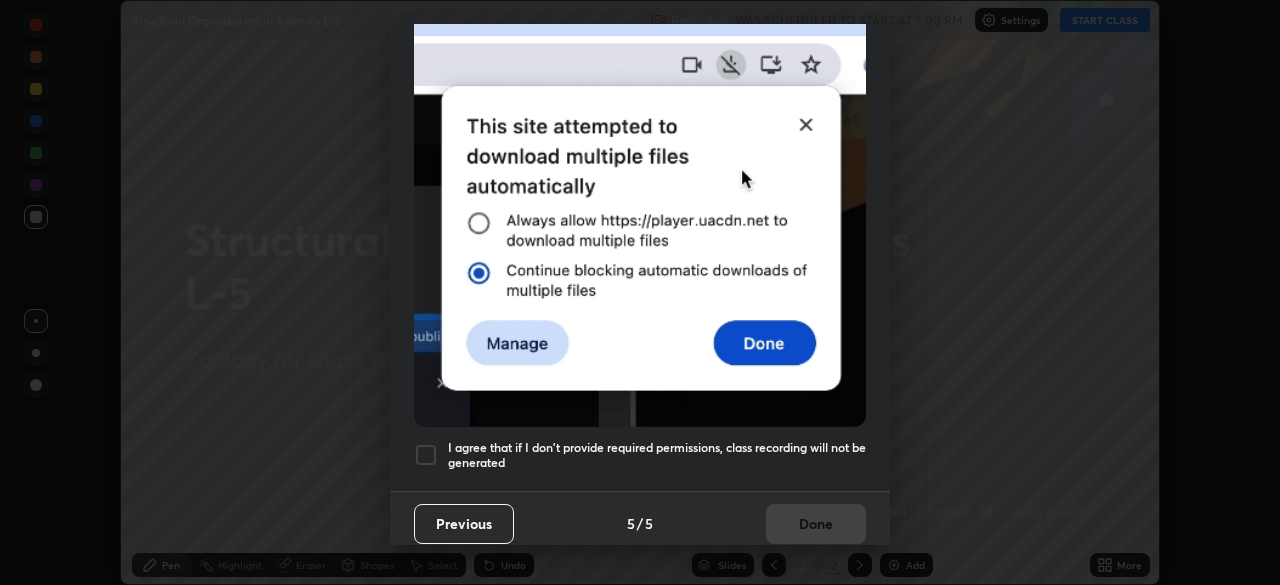 click on "I agree that if I don't provide required permissions, class recording will not be generated" at bounding box center (640, 455) 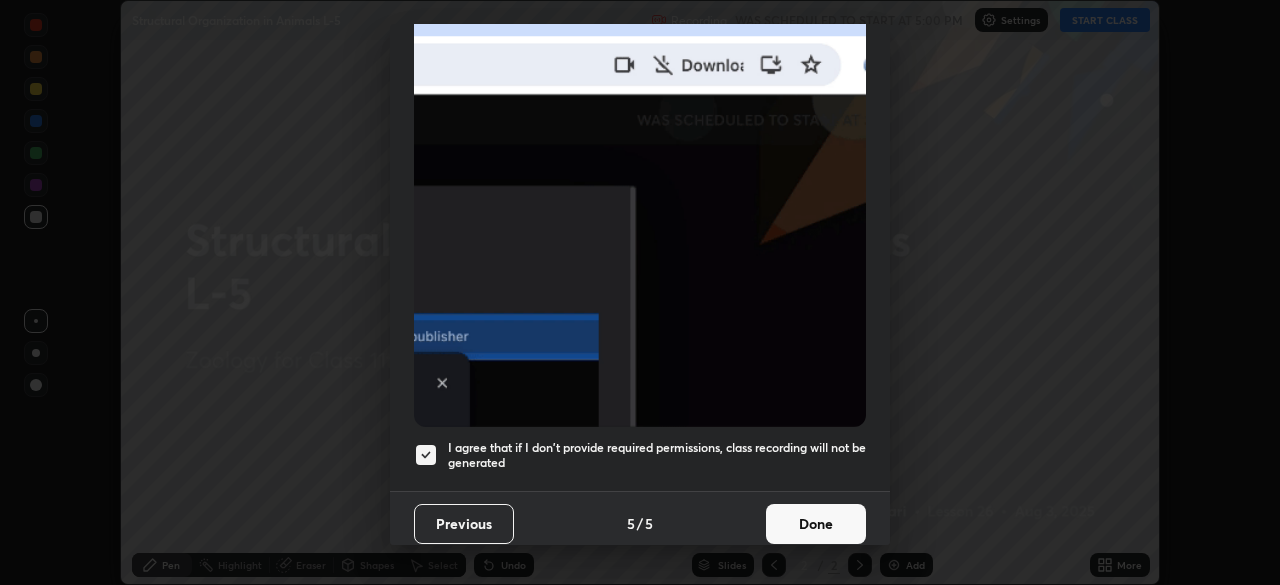 click on "Done" at bounding box center (816, 524) 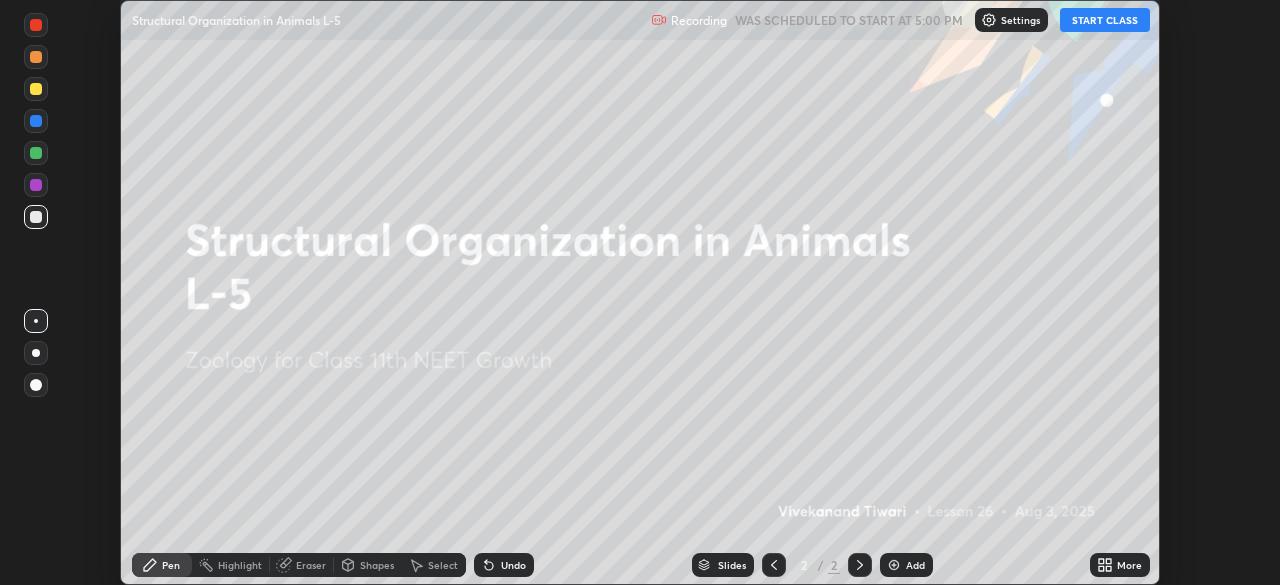 click 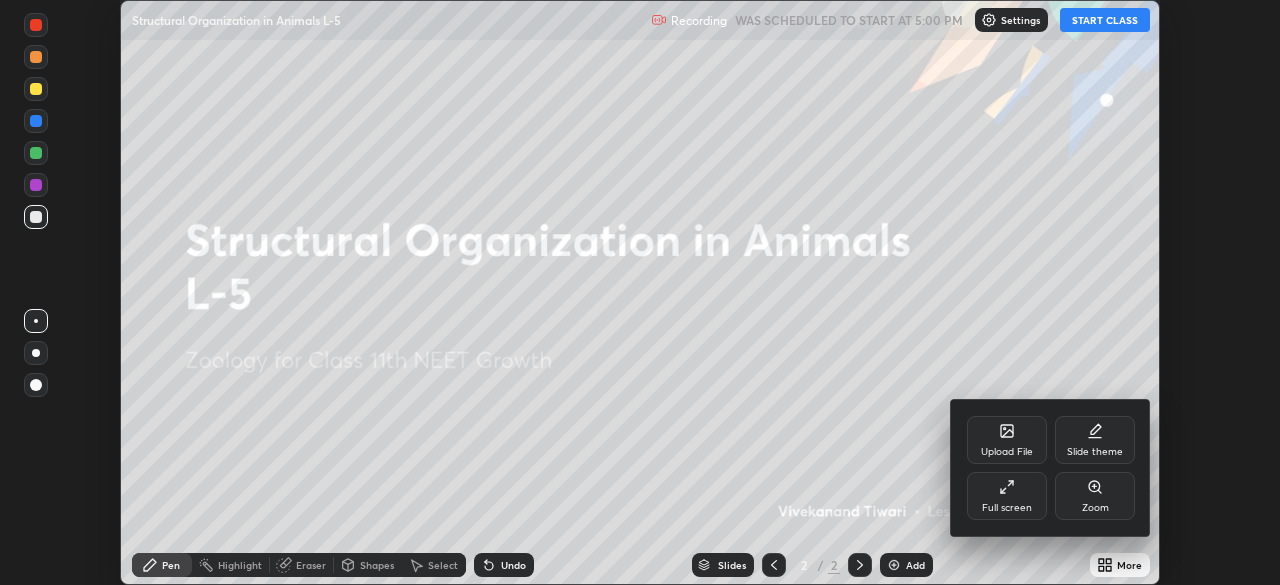 click 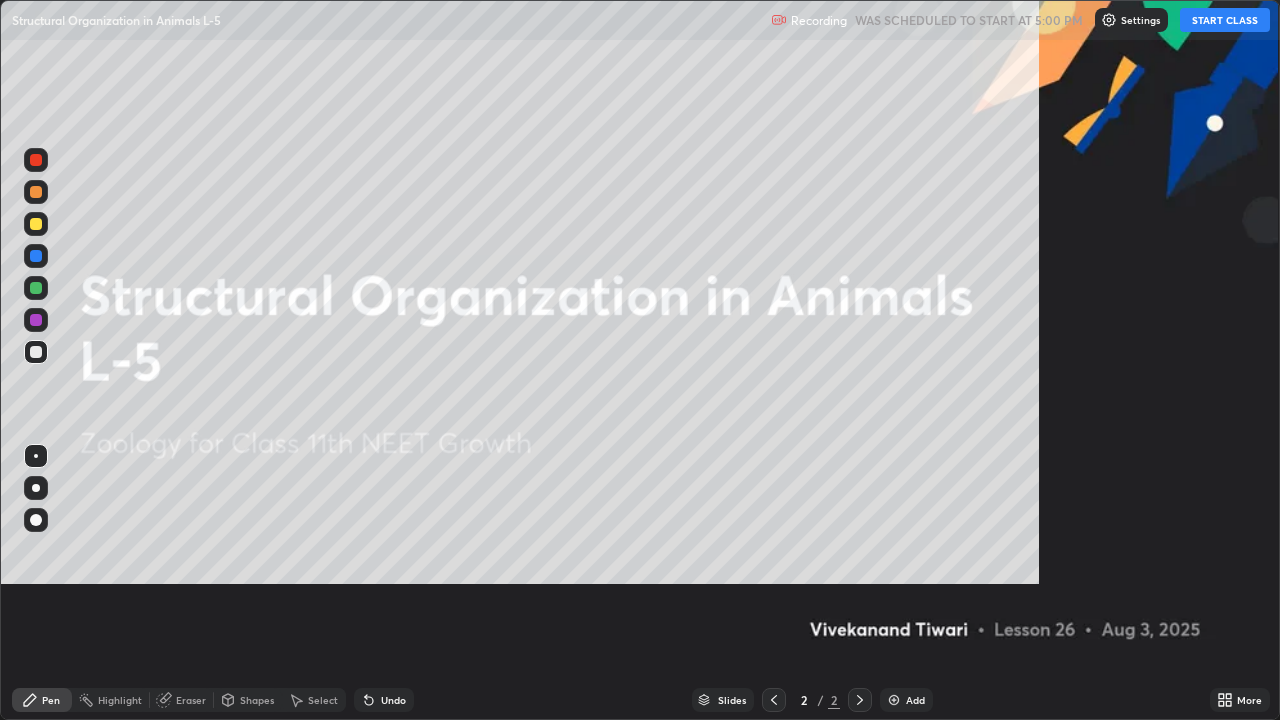scroll, scrollTop: 99280, scrollLeft: 98720, axis: both 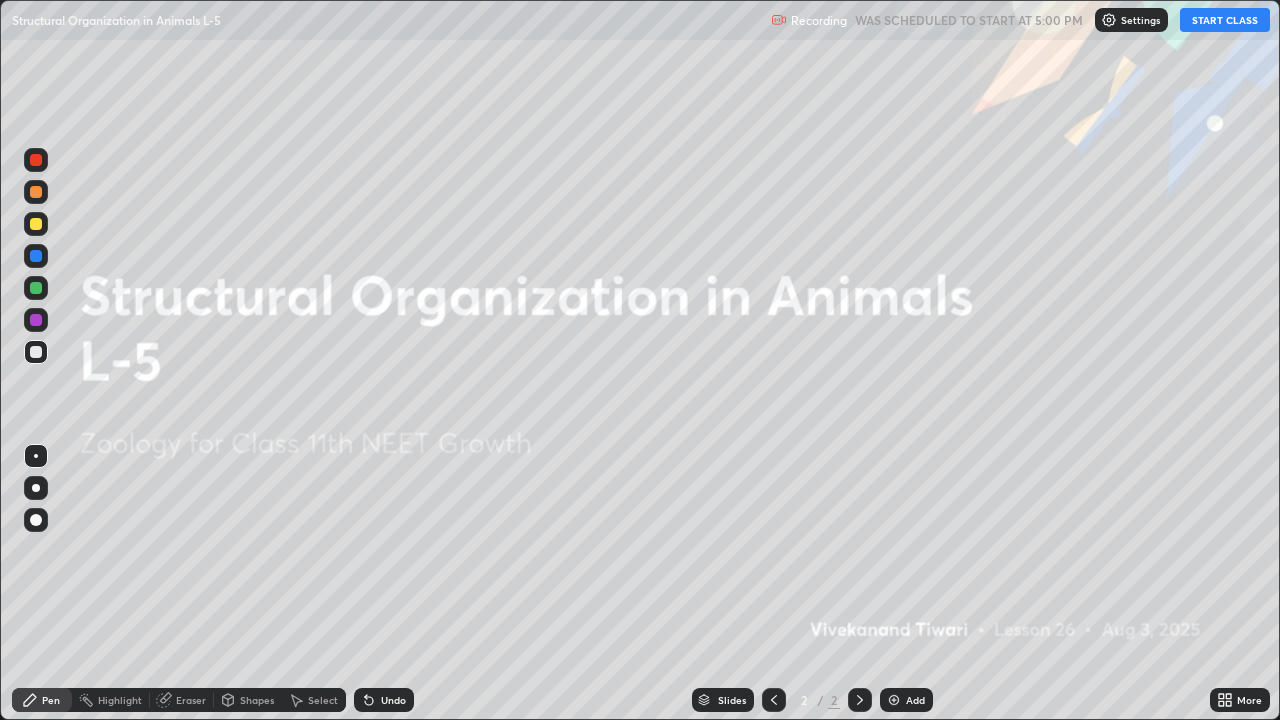 click on "START CLASS" at bounding box center [1225, 20] 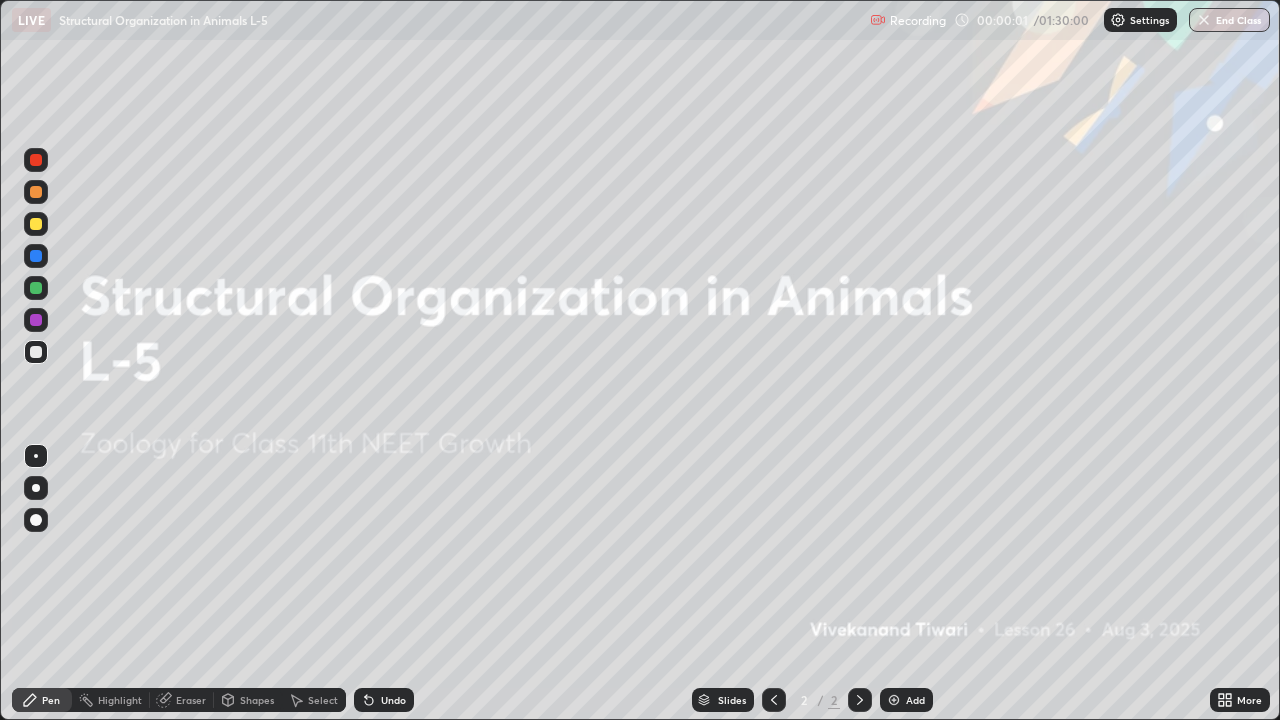 click on "More" at bounding box center (1249, 700) 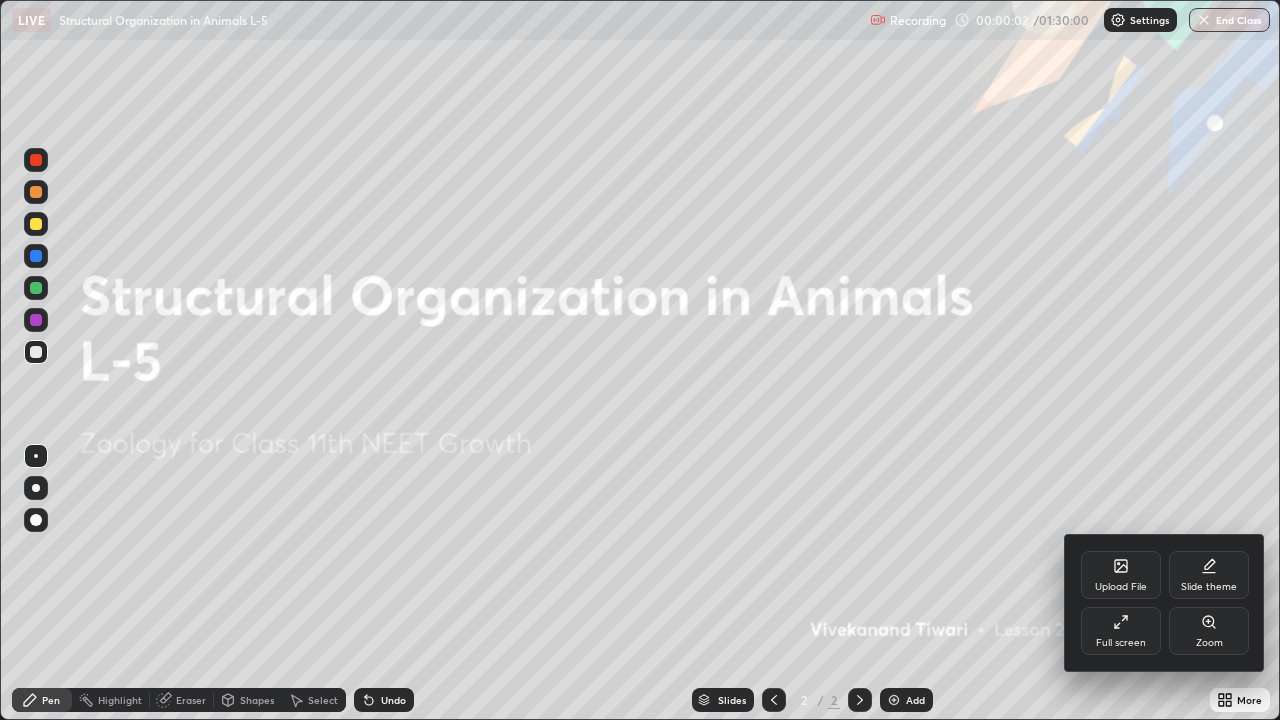 click at bounding box center [640, 360] 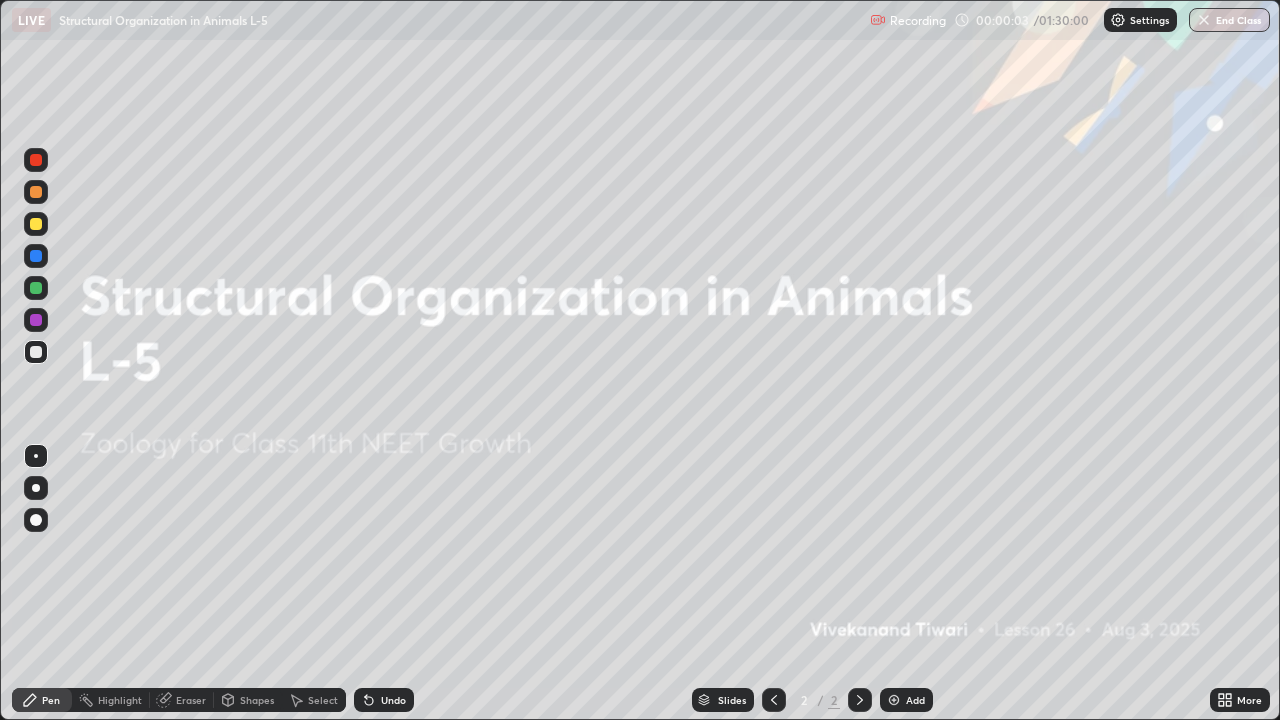click on "Add" at bounding box center (906, 700) 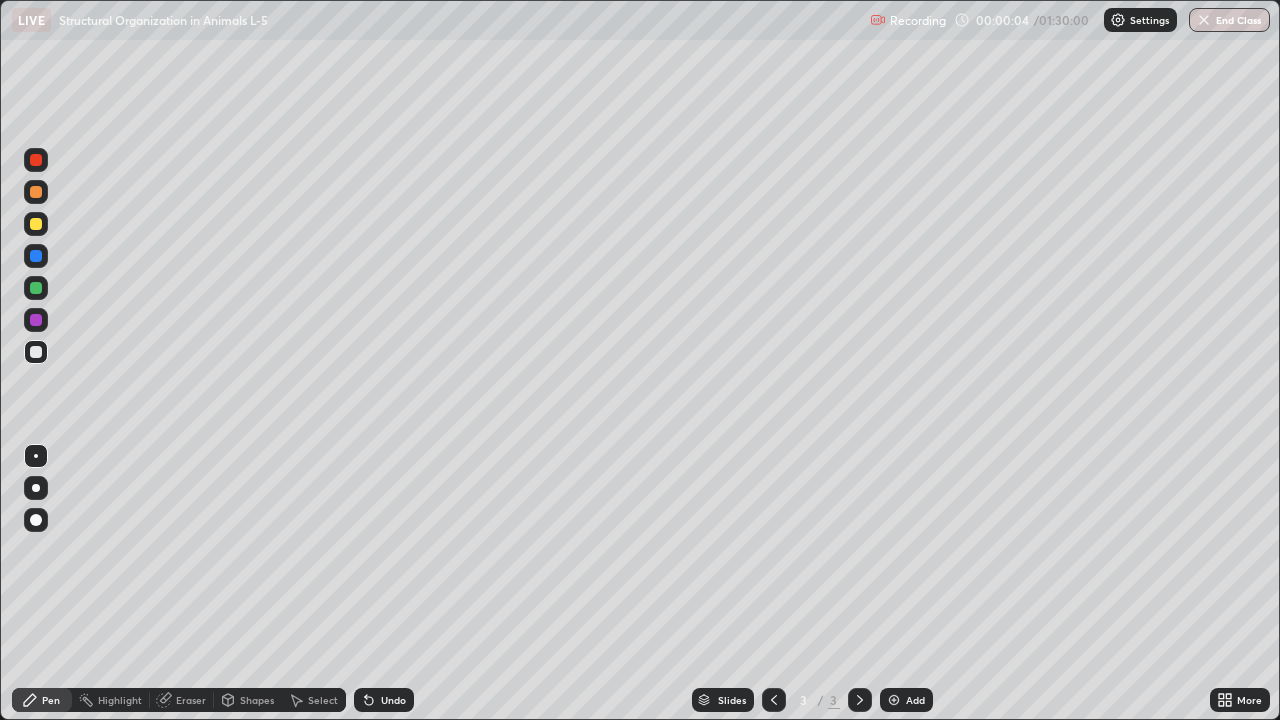 click at bounding box center [36, 224] 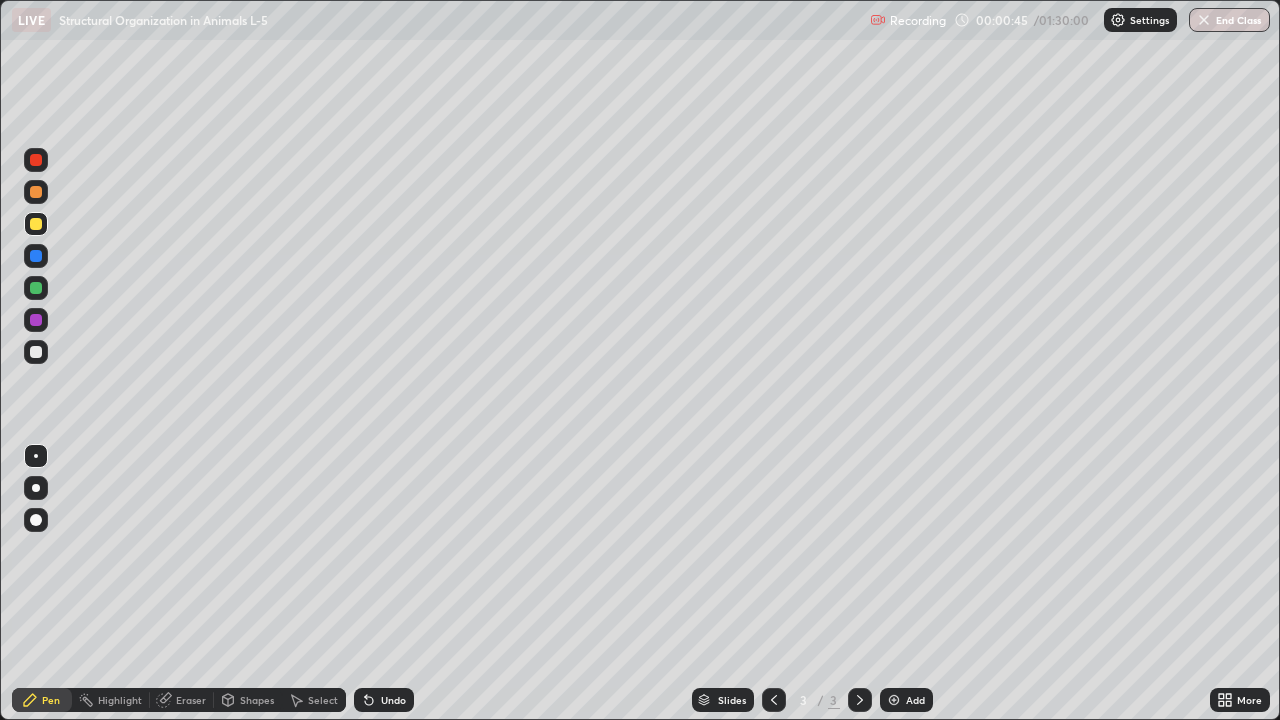 click on "Shapes" at bounding box center (257, 700) 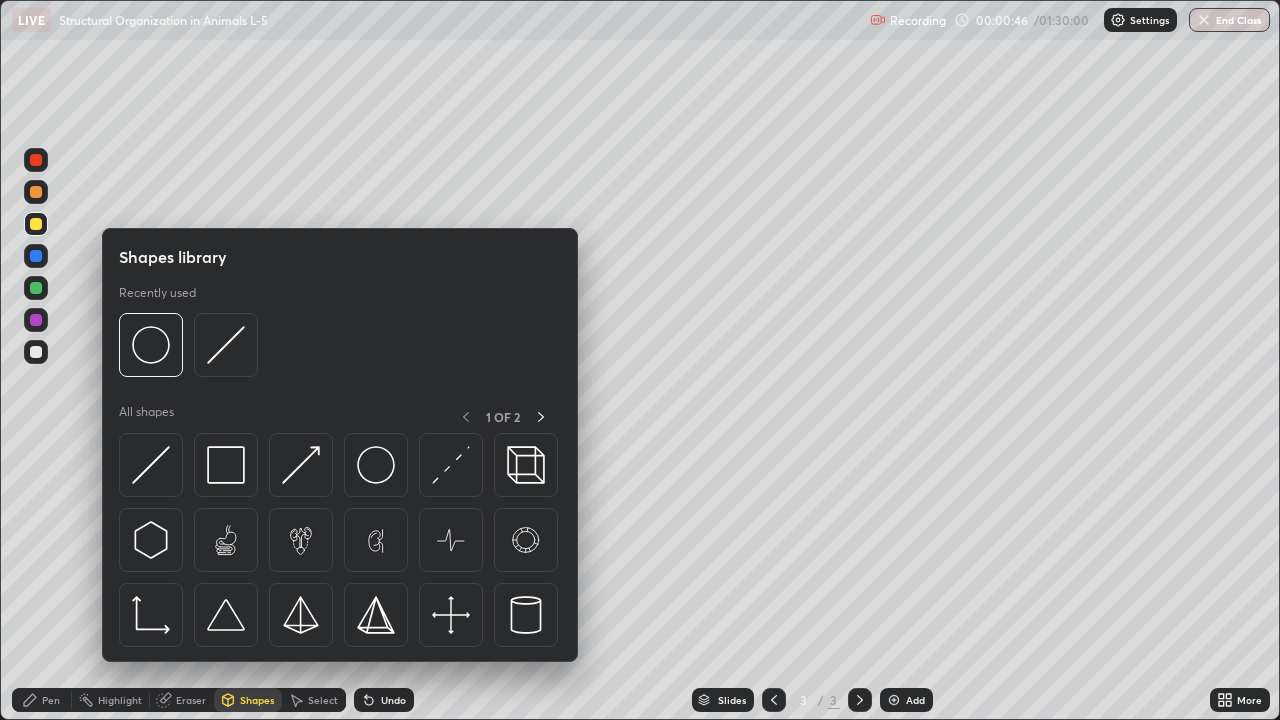 click on "Eraser" at bounding box center [191, 700] 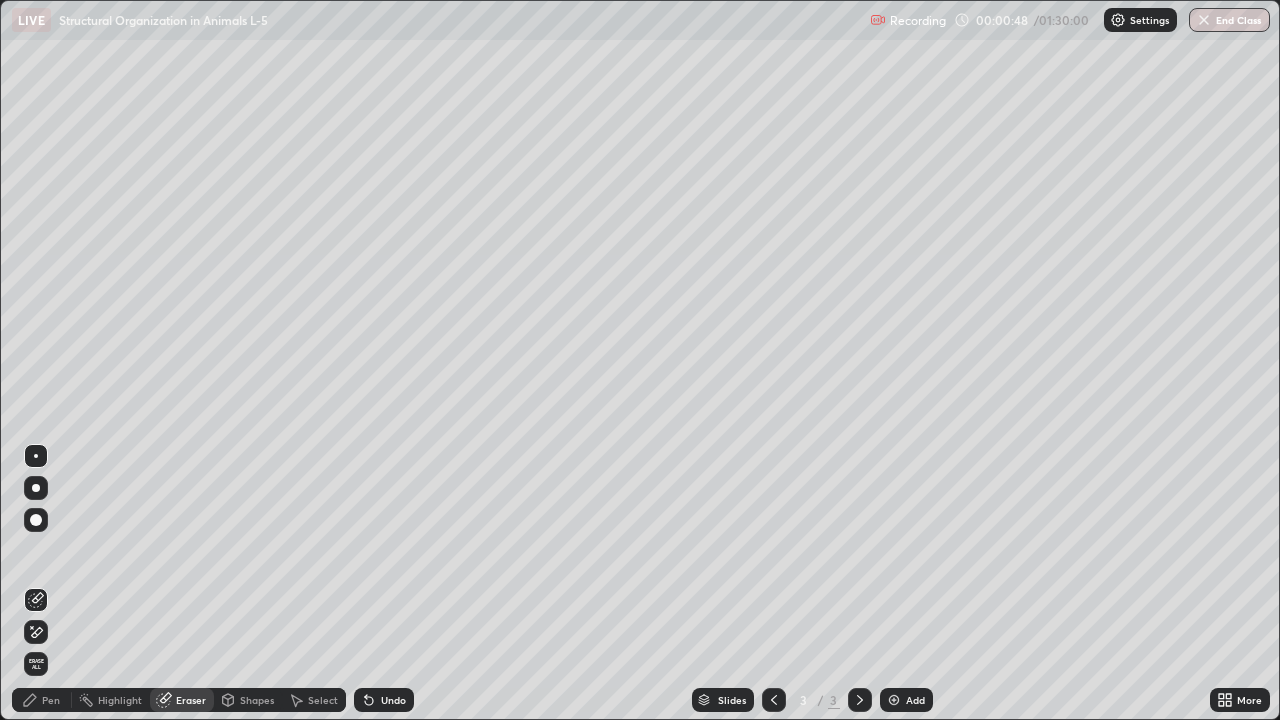 click on "Pen" at bounding box center (51, 700) 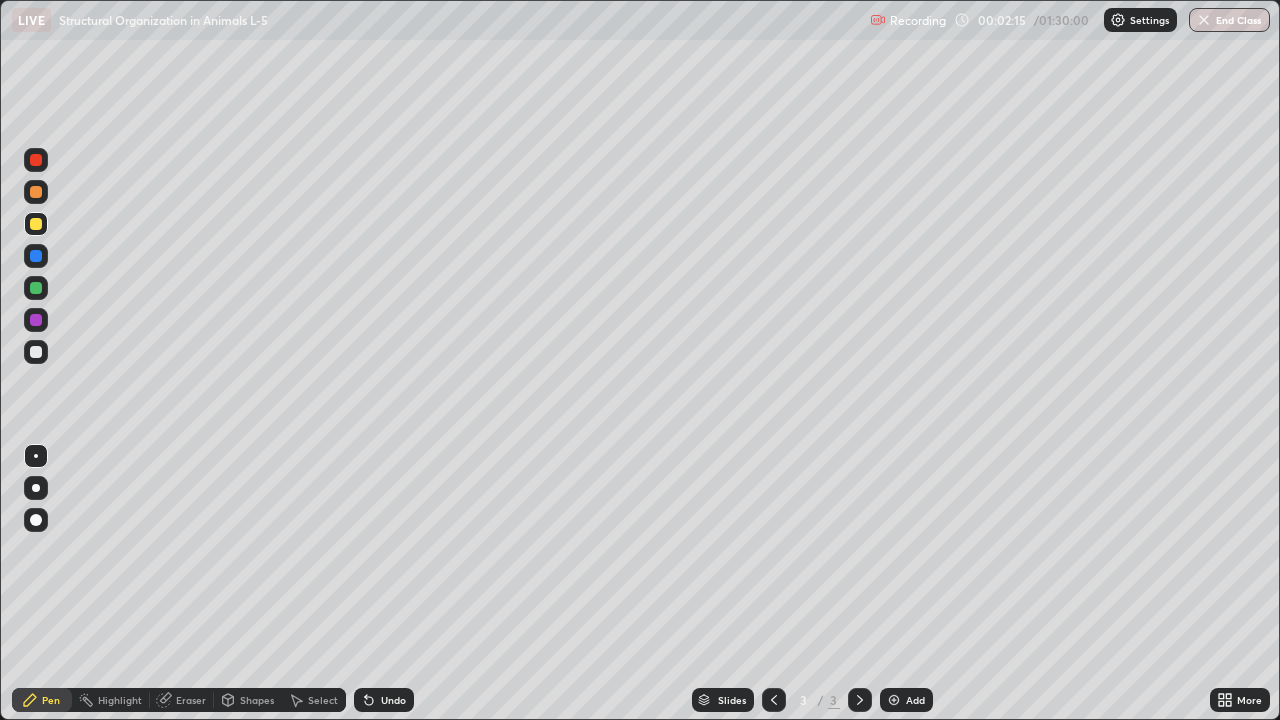 click at bounding box center (894, 700) 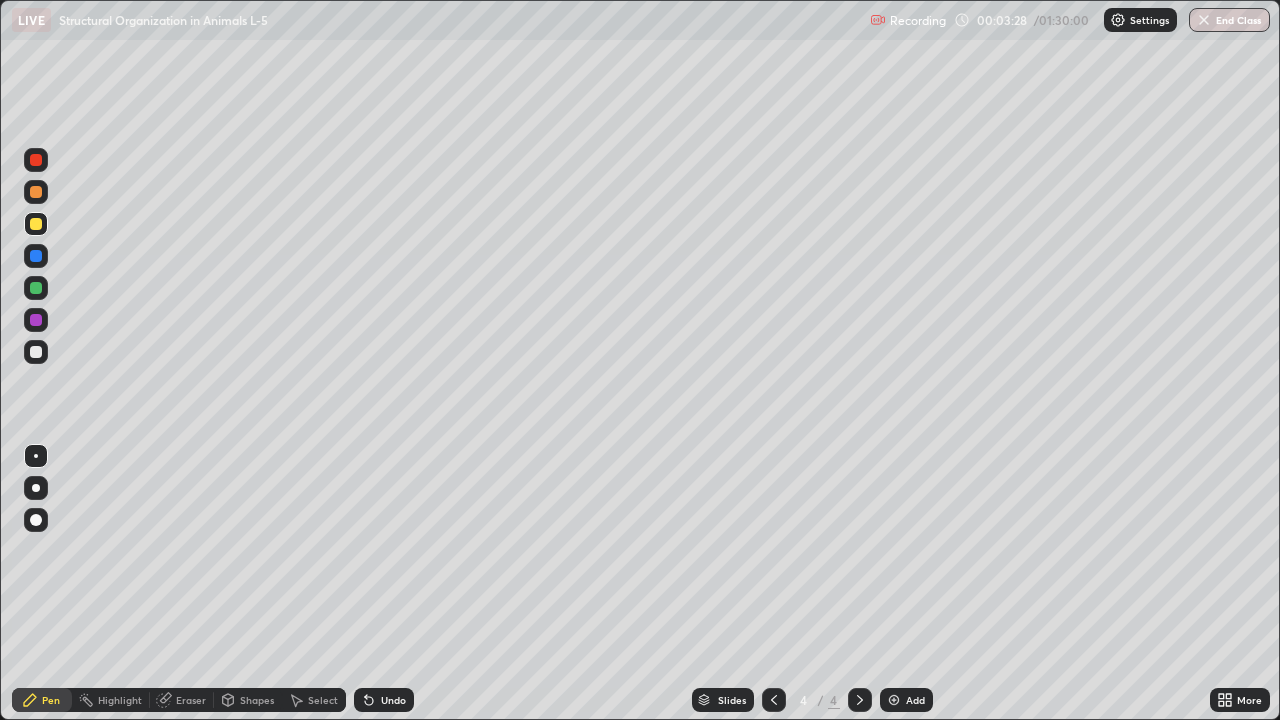 click at bounding box center [36, 352] 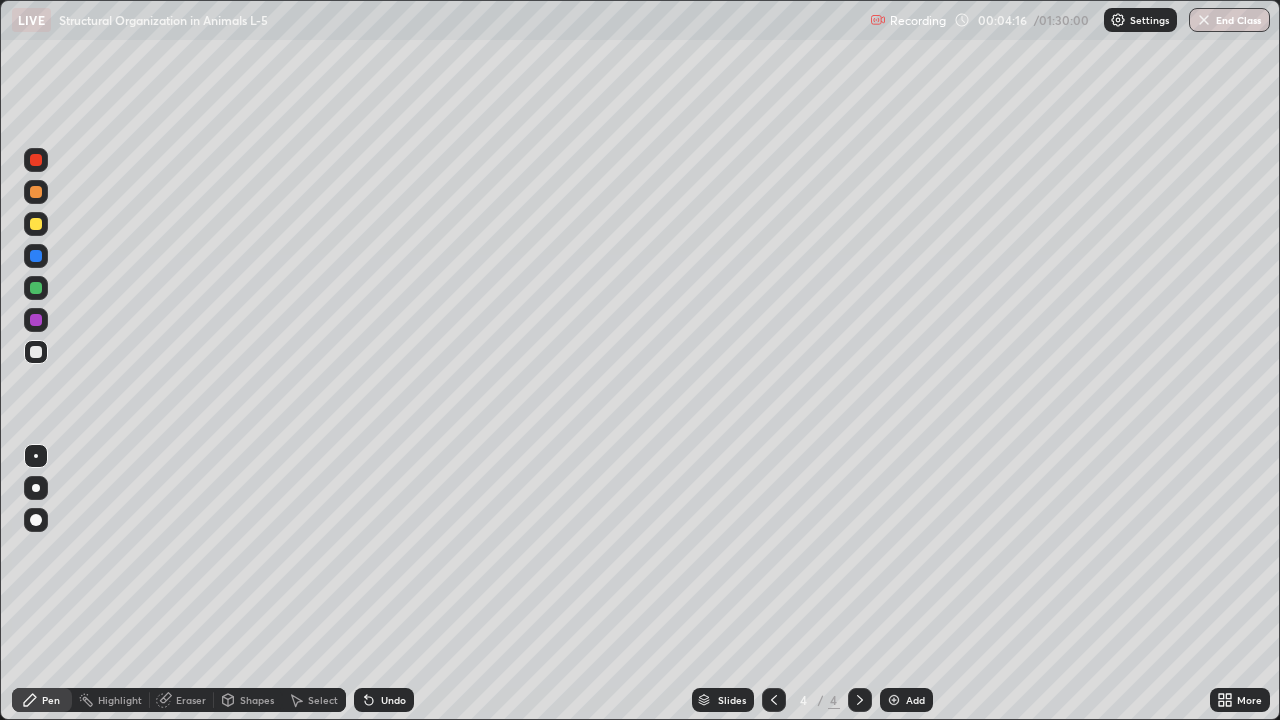 click on "Pen" at bounding box center [51, 700] 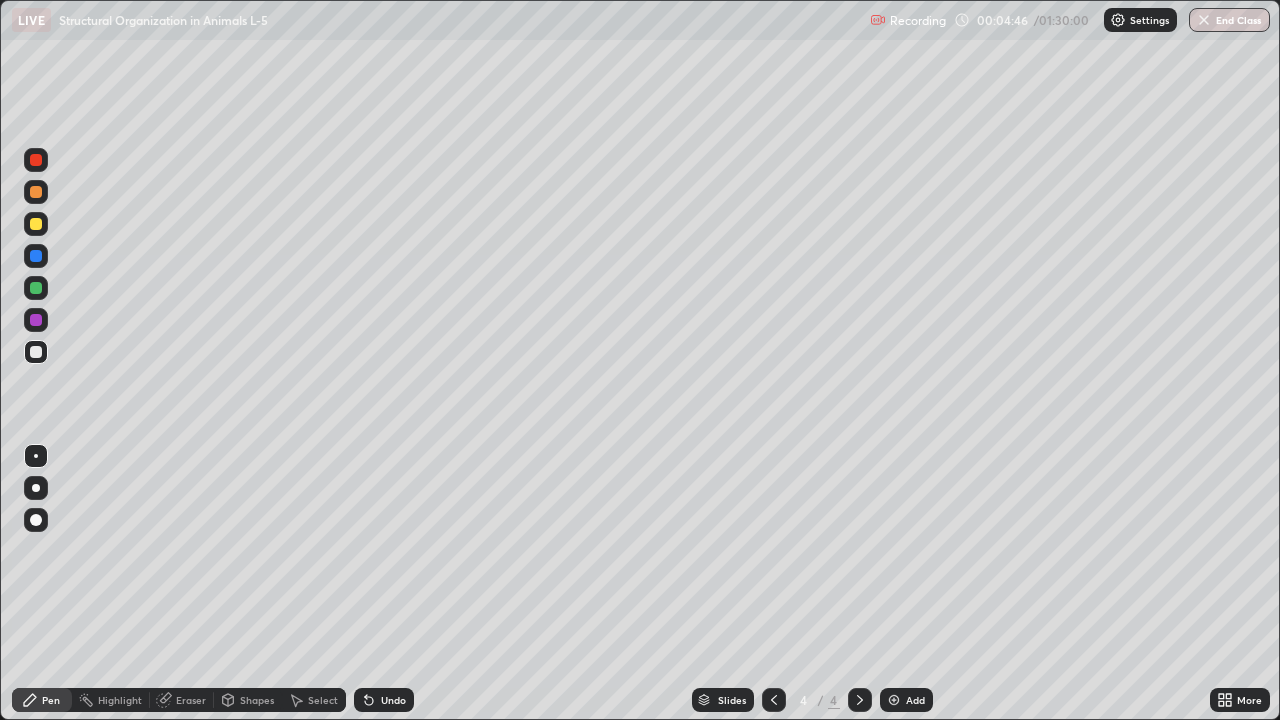click on "Eraser" at bounding box center (182, 700) 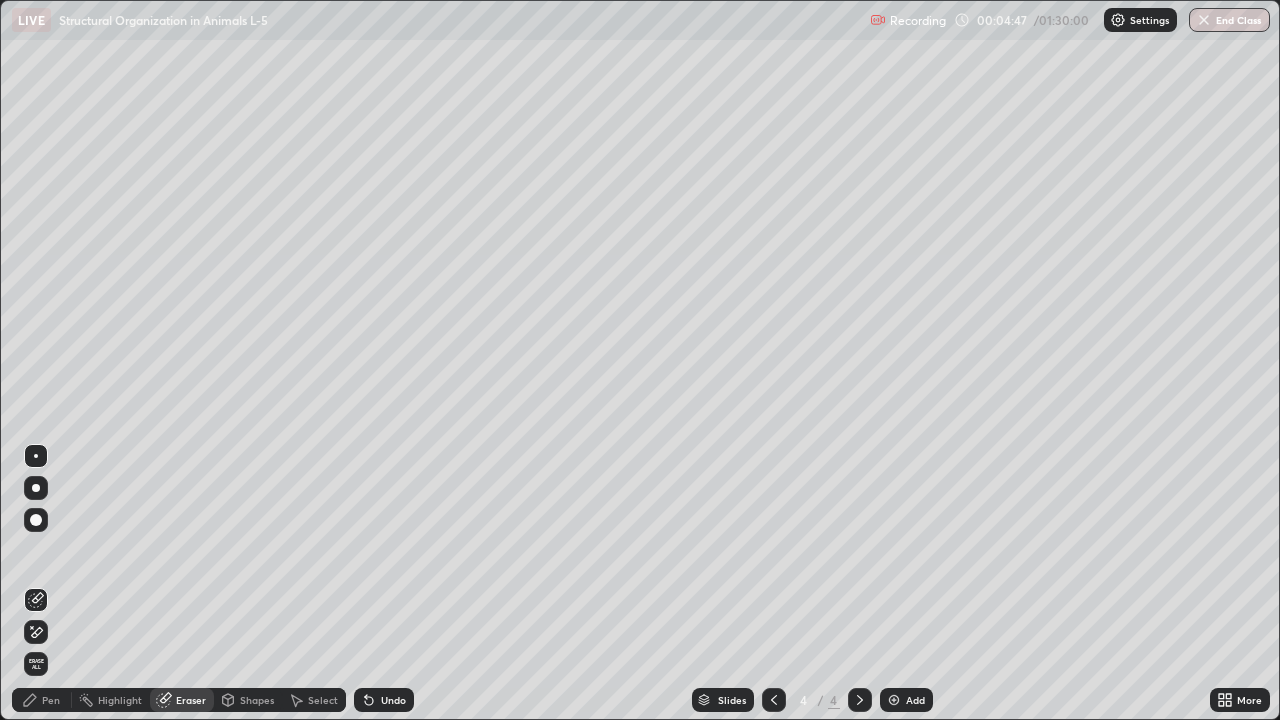 click on "Erase all" at bounding box center [36, 664] 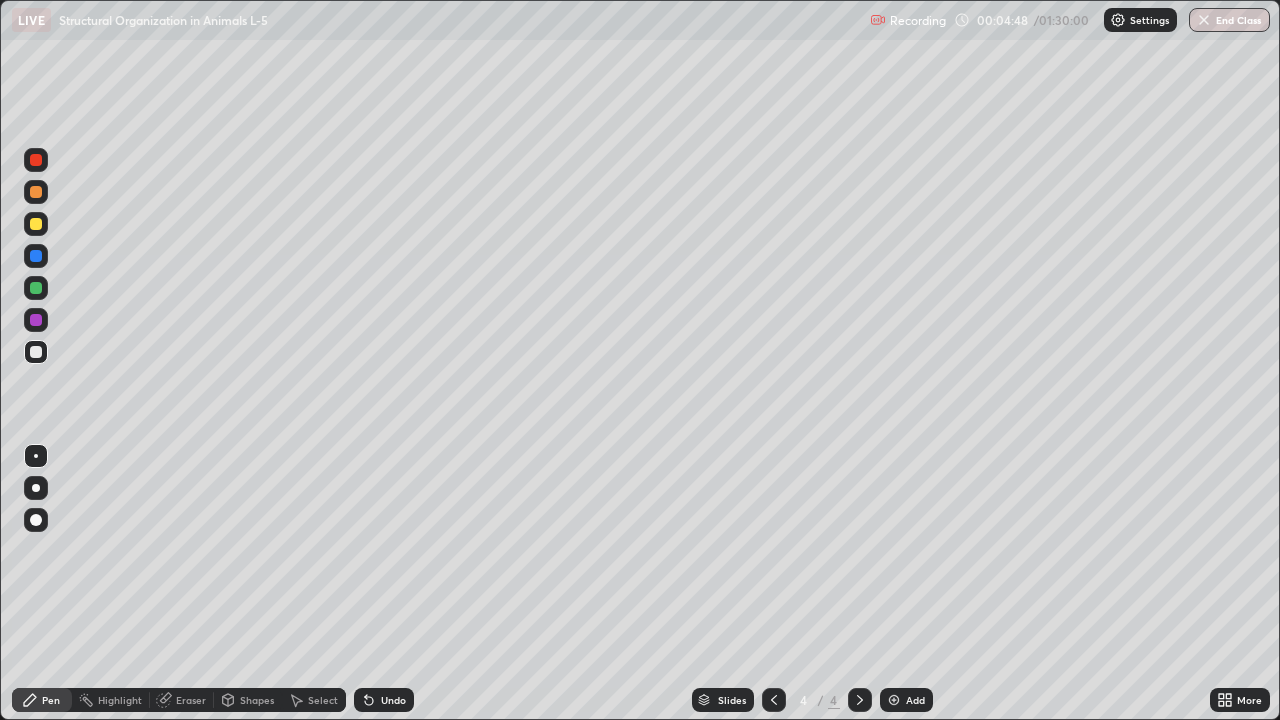 click on "Pen" at bounding box center [51, 700] 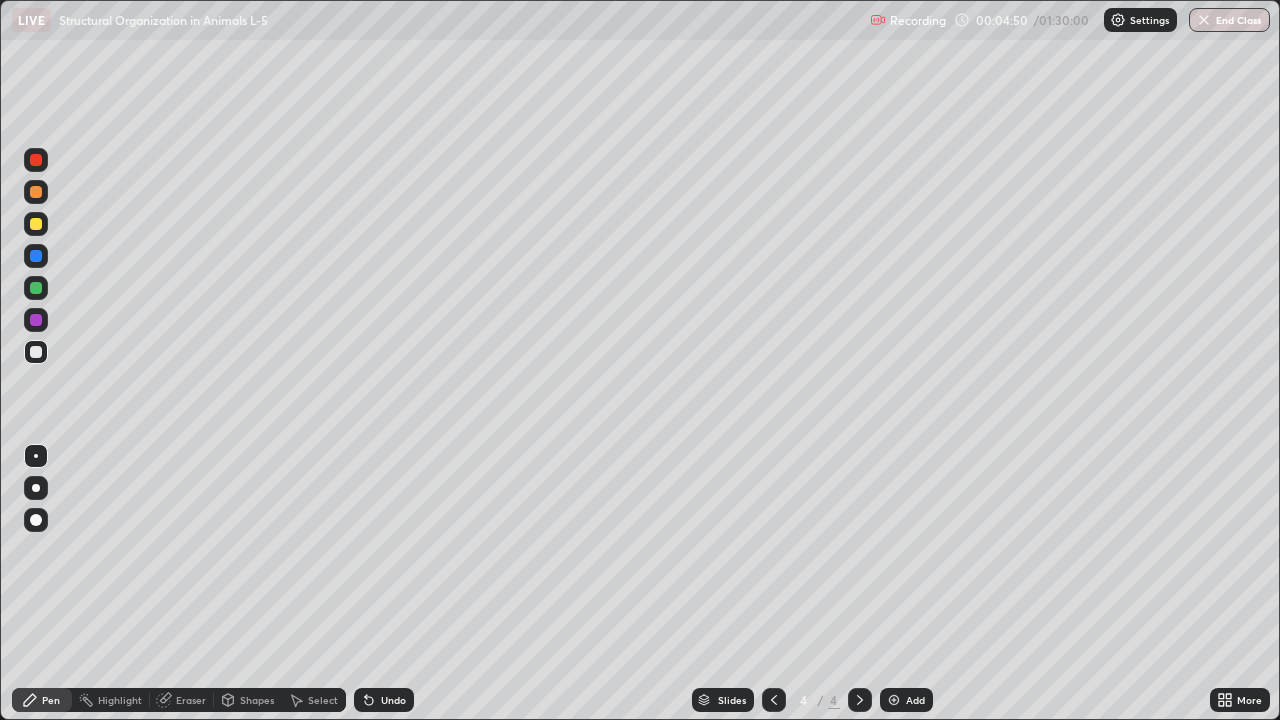 click at bounding box center (36, 224) 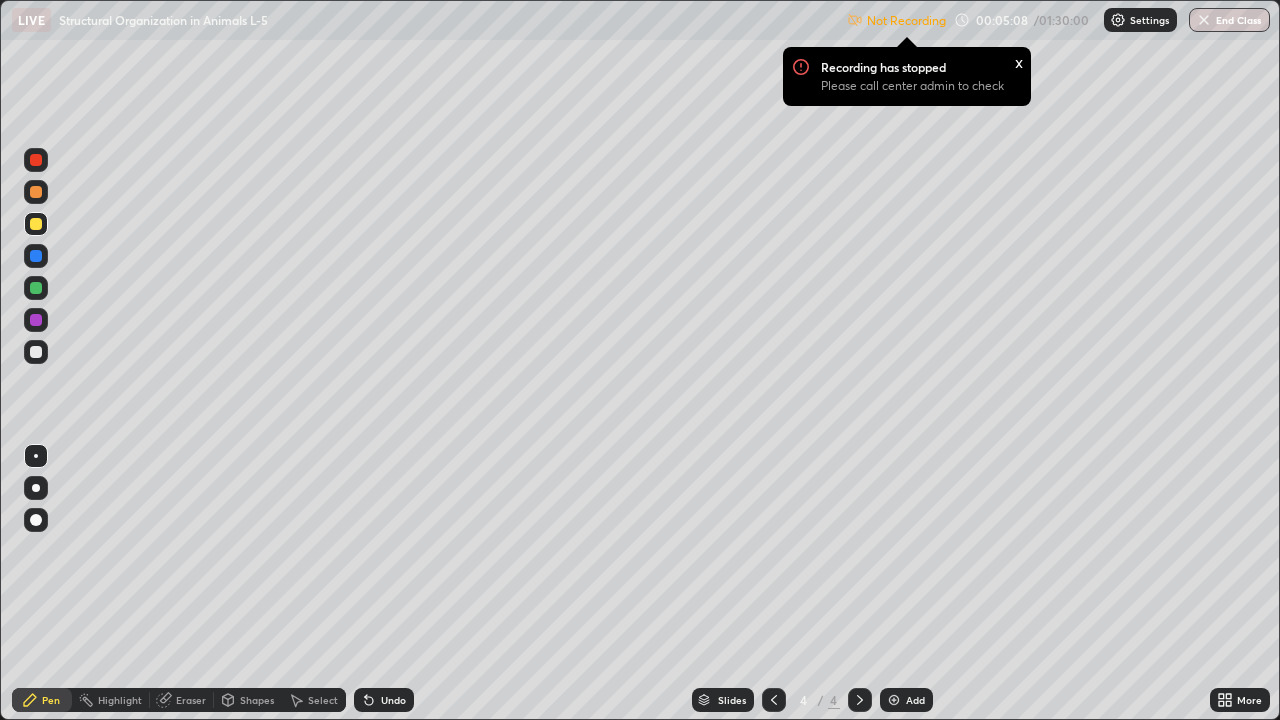 click at bounding box center (36, 224) 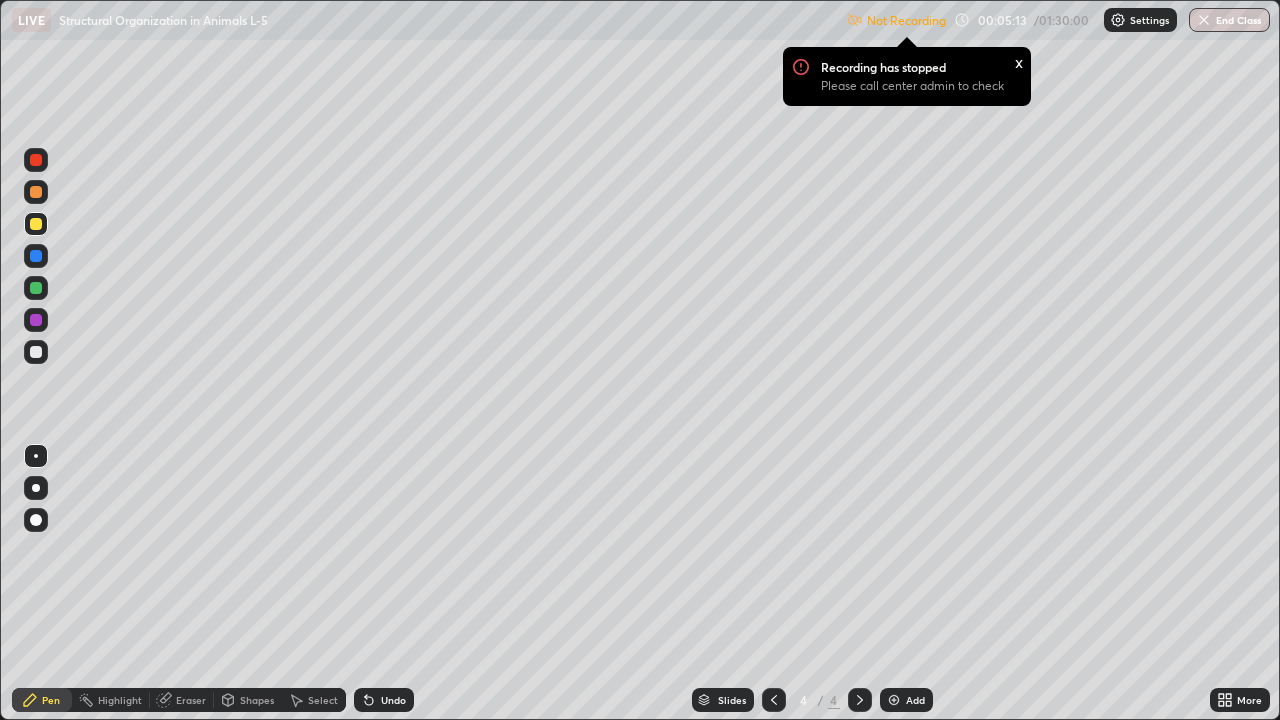 click at bounding box center [36, 352] 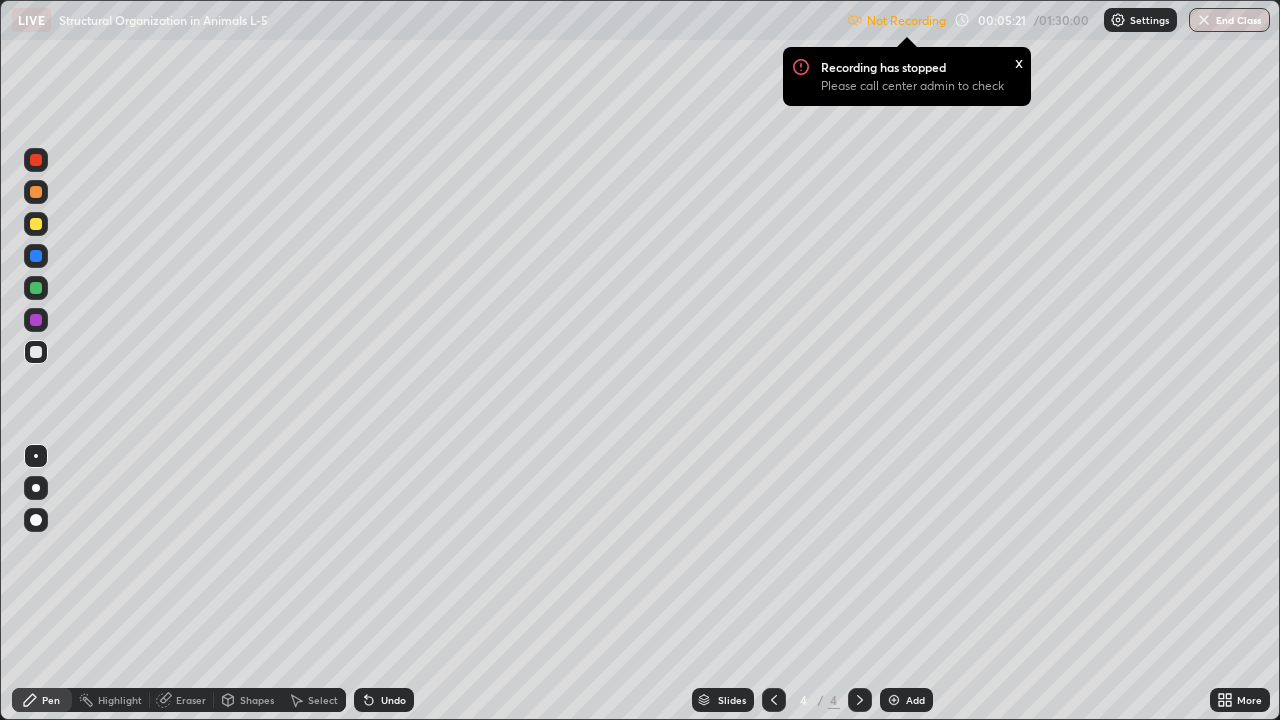 click at bounding box center [1118, 20] 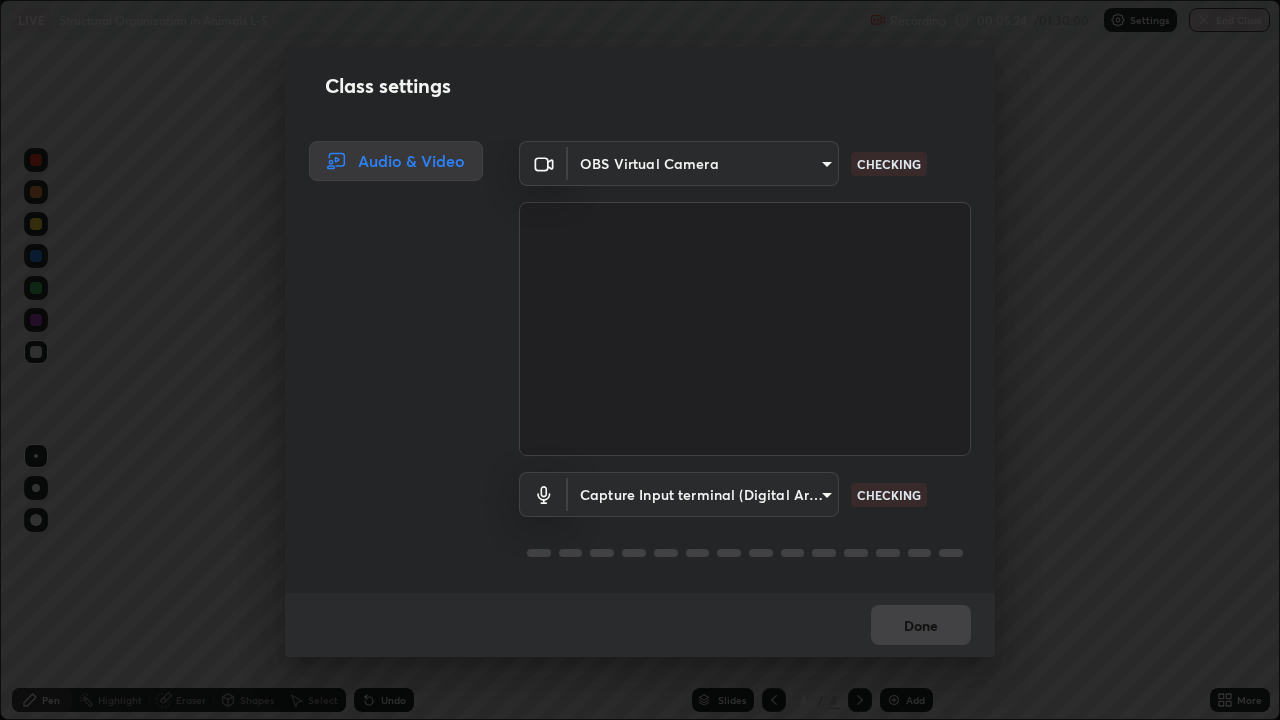 scroll, scrollTop: 2, scrollLeft: 0, axis: vertical 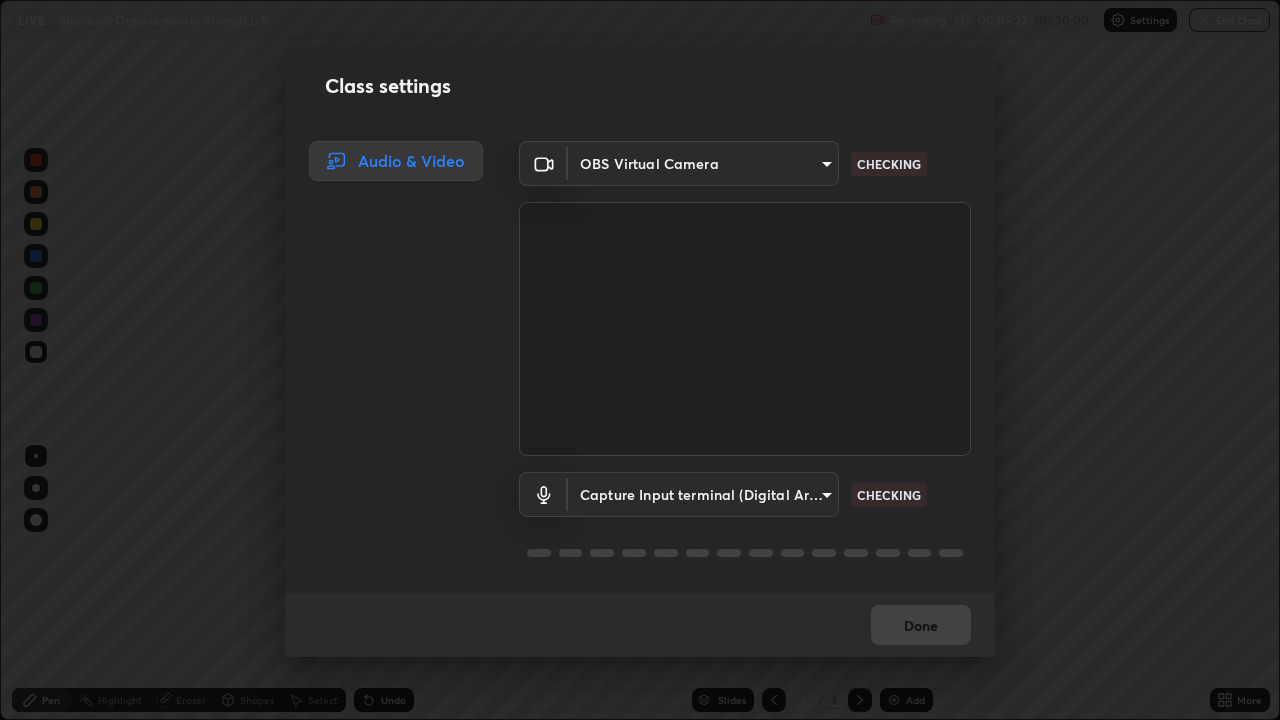 click on "Erase all LIVE Structural Organization in Animals L-5 Recording 00:05:27 / 01:30:00 Settings End Class Setting up your live class Structural Organization in Animals L-5 • L26 of Zoology for Class 11th NEET Growth [NAME] Pen Highlight Eraser Shapes Select Undo Slides 4 / 4 Add More No doubts shared Encourage your learners to ask a doubt for better clarity Report an issue Reason for reporting Buffering Chat not working Audio - Video sync issue Educator video quality low ​ Attach an image Report Class settings Audio & Video OBS Virtual Camera [HASH] CHECKING Capture Input terminal (Digital Array MIC) [HASH] CHECKING Done" at bounding box center (640, 360) 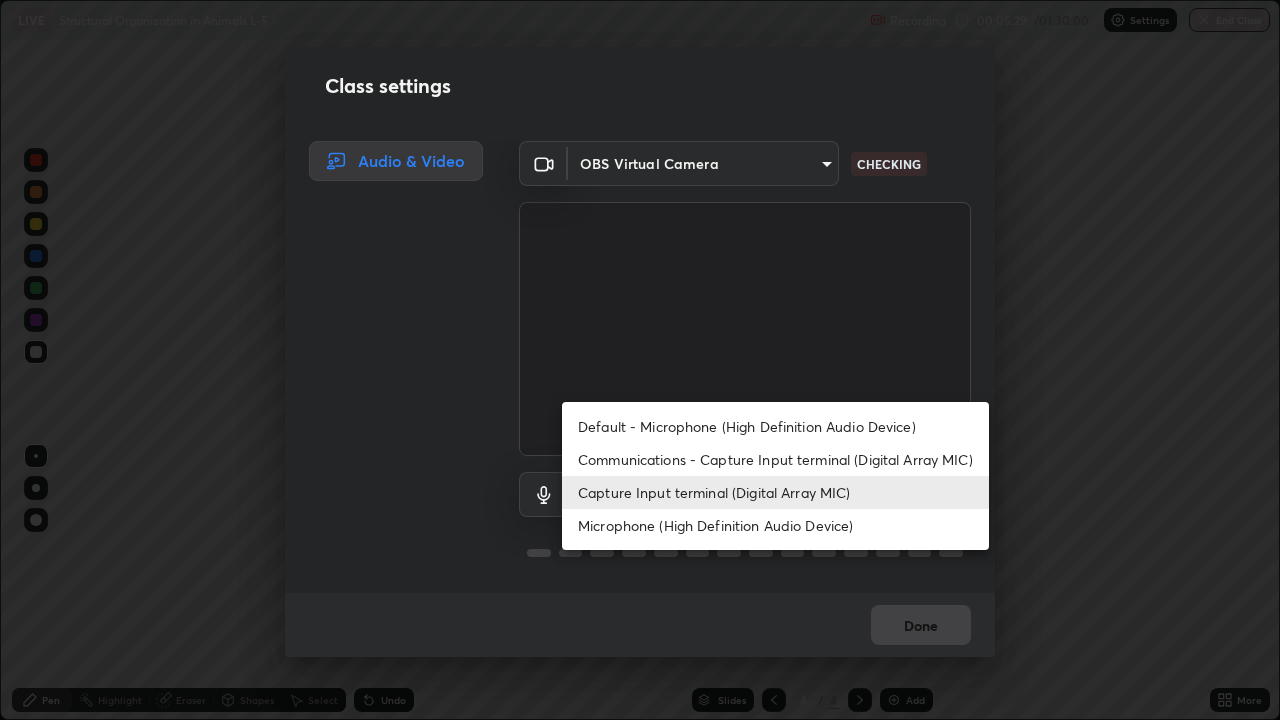 click on "Communications - Capture Input terminal (Digital Array MIC)" at bounding box center [775, 459] 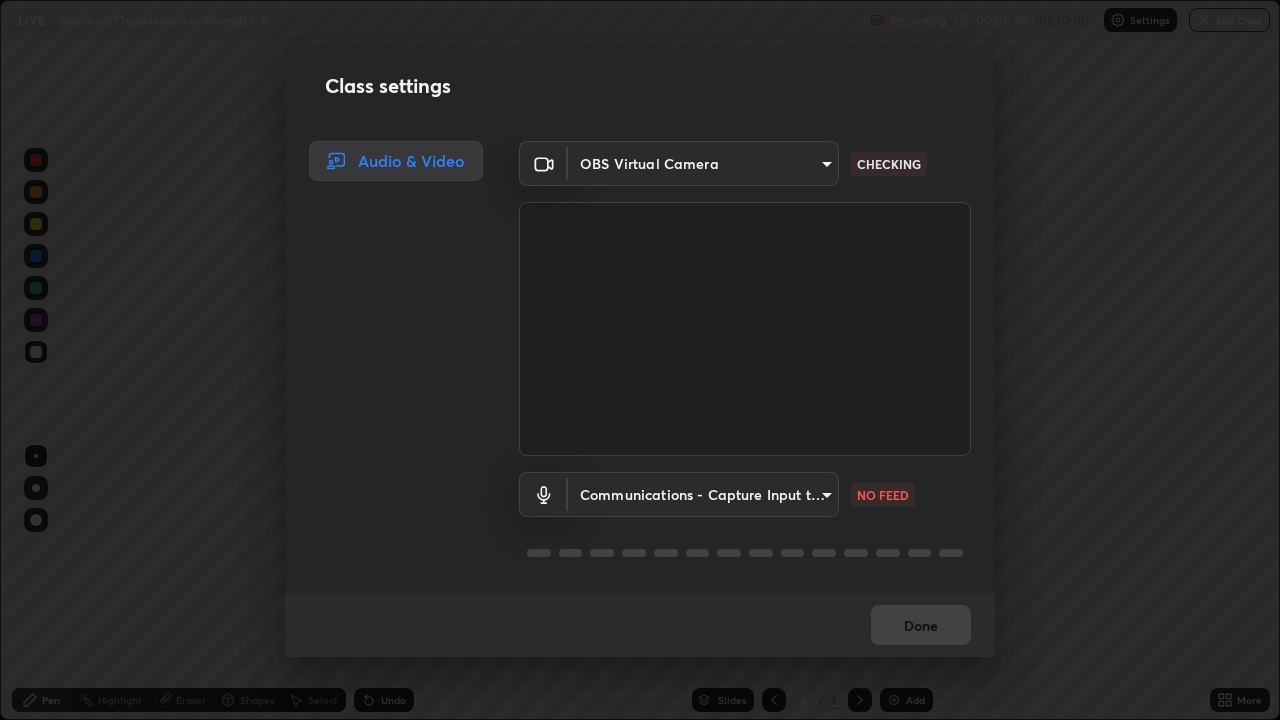 click on "Erase all LIVE Structural Organization in Animals L-5 Recording 00:05:30 / 01:30:00 Settings End Class Setting up your live class Structural Organization in Animals L-5 • L26 of Zoology for Class 11th NEET Growth [NAME] Pen Highlight Eraser Shapes Select Undo Slides 4 / 4 Add More No doubts shared Encourage your learners to ask a doubt for better clarity Report an issue Reason for reporting Buffering Chat not working Audio - Video sync issue Educator video quality low ​ Attach an image Report Class settings Audio & Video OBS Virtual Camera [HASH] CHECKING Communications - Capture Input terminal (Digital Array MIC) communications NO FEED Done" at bounding box center (640, 360) 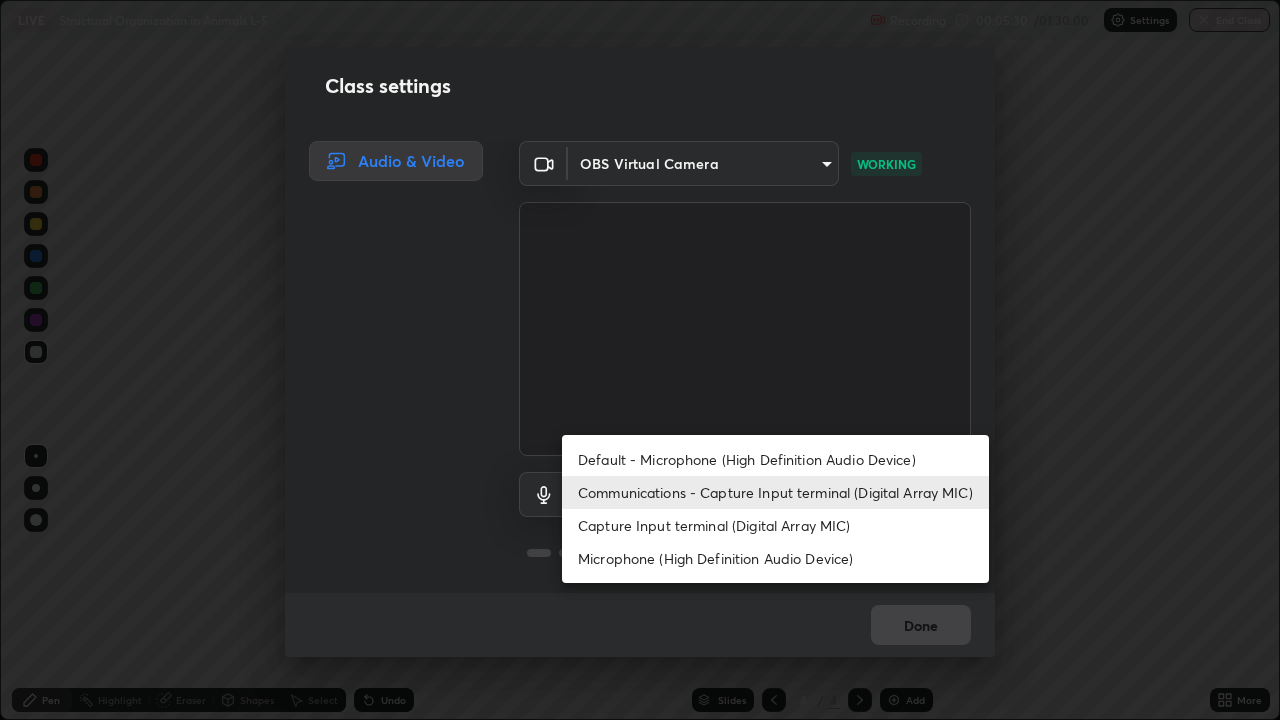 click on "Capture Input terminal (Digital Array MIC)" at bounding box center (775, 525) 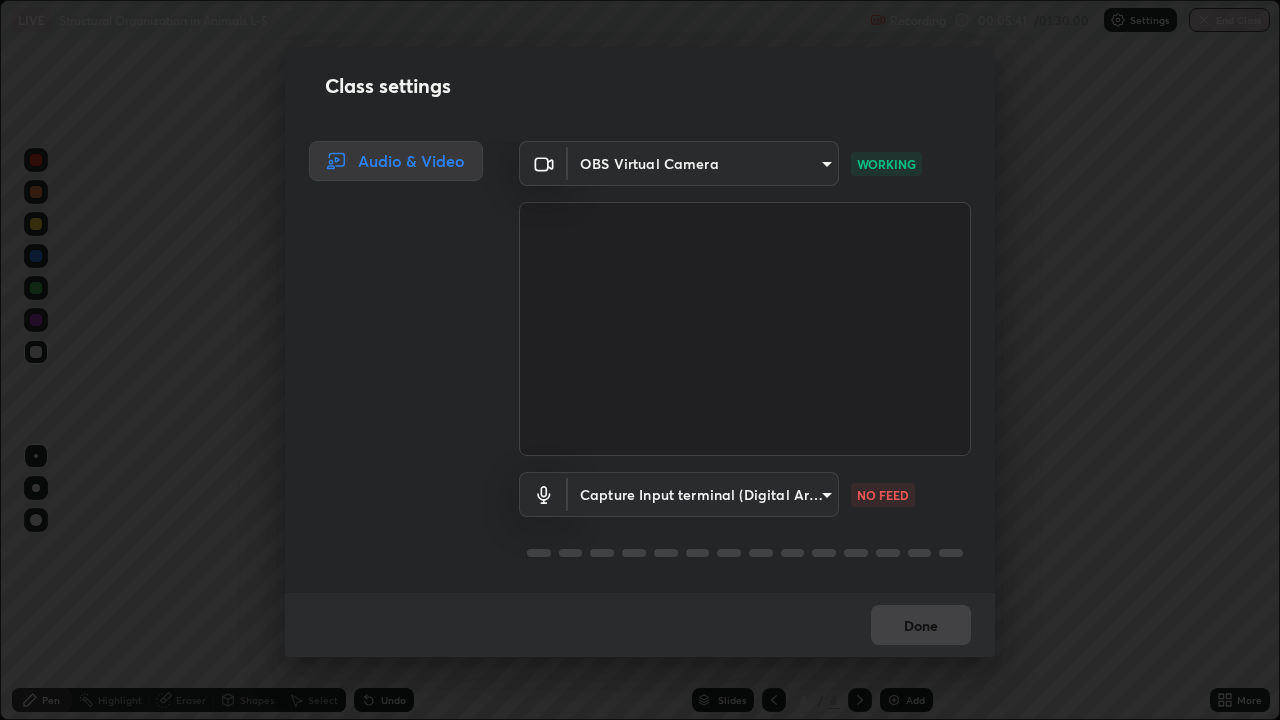 click at bounding box center (745, 329) 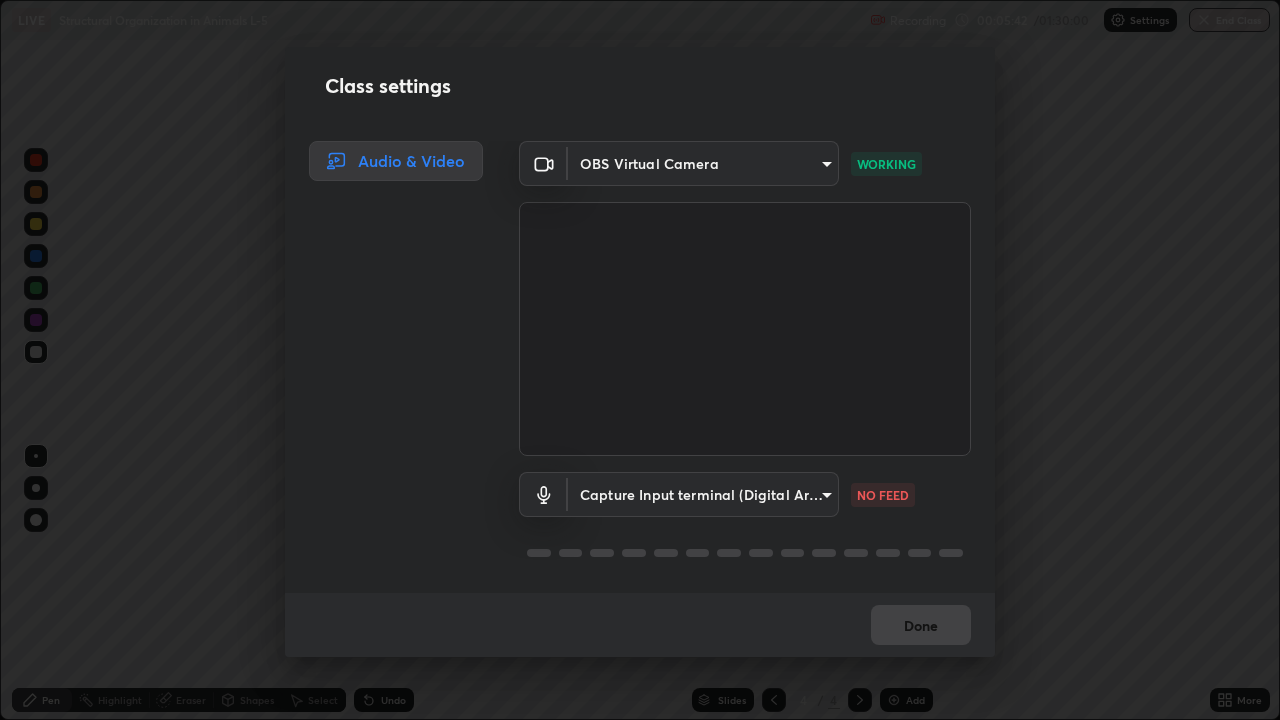 click at bounding box center [745, 329] 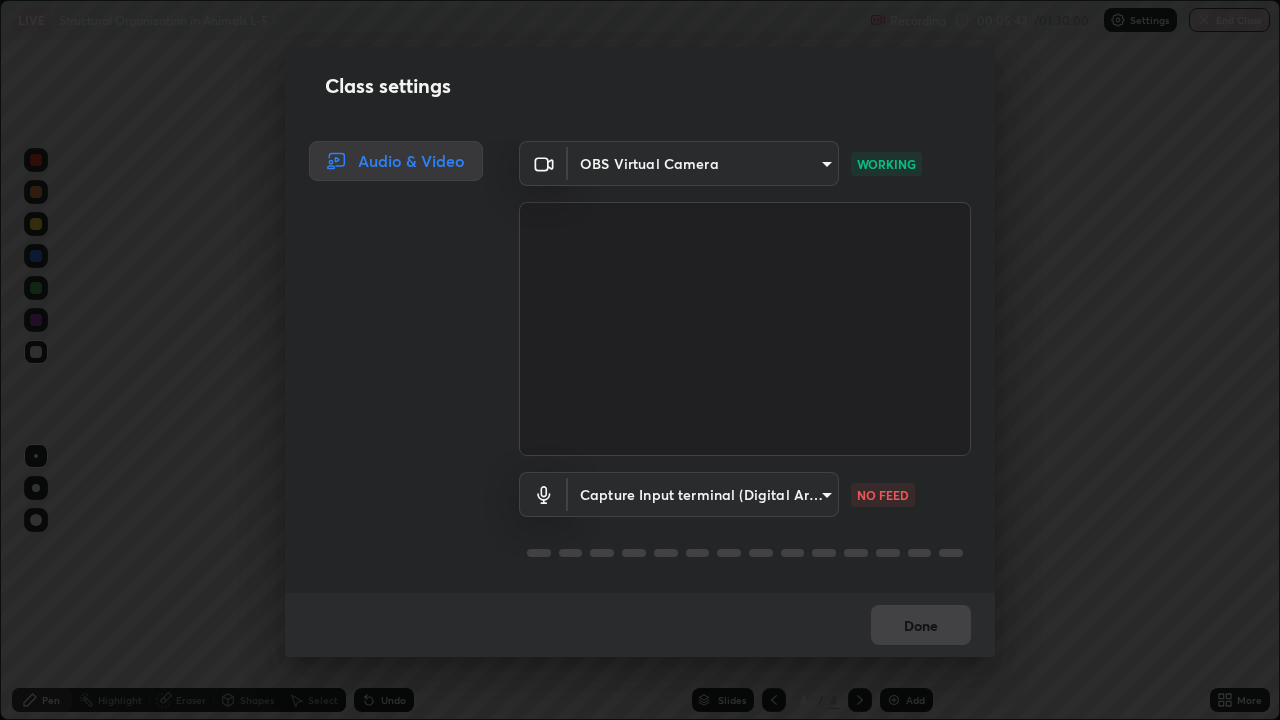 click on "Done" at bounding box center [640, 625] 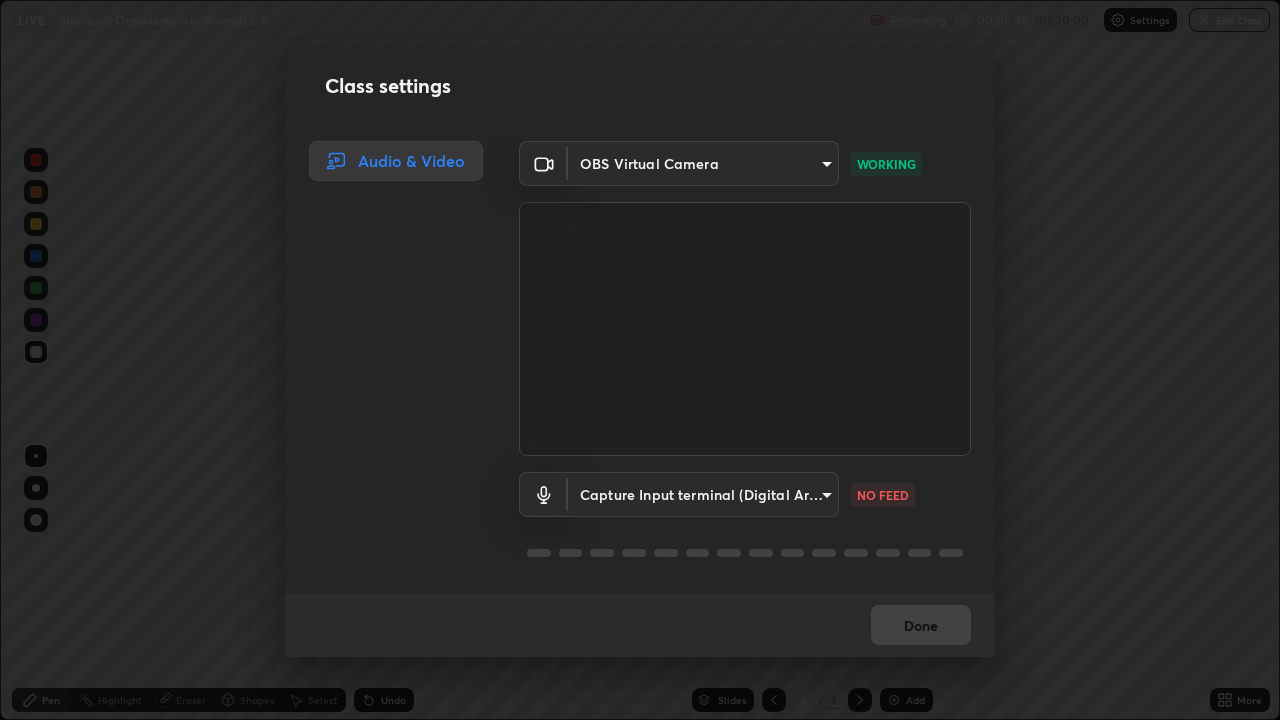 scroll, scrollTop: 0, scrollLeft: 0, axis: both 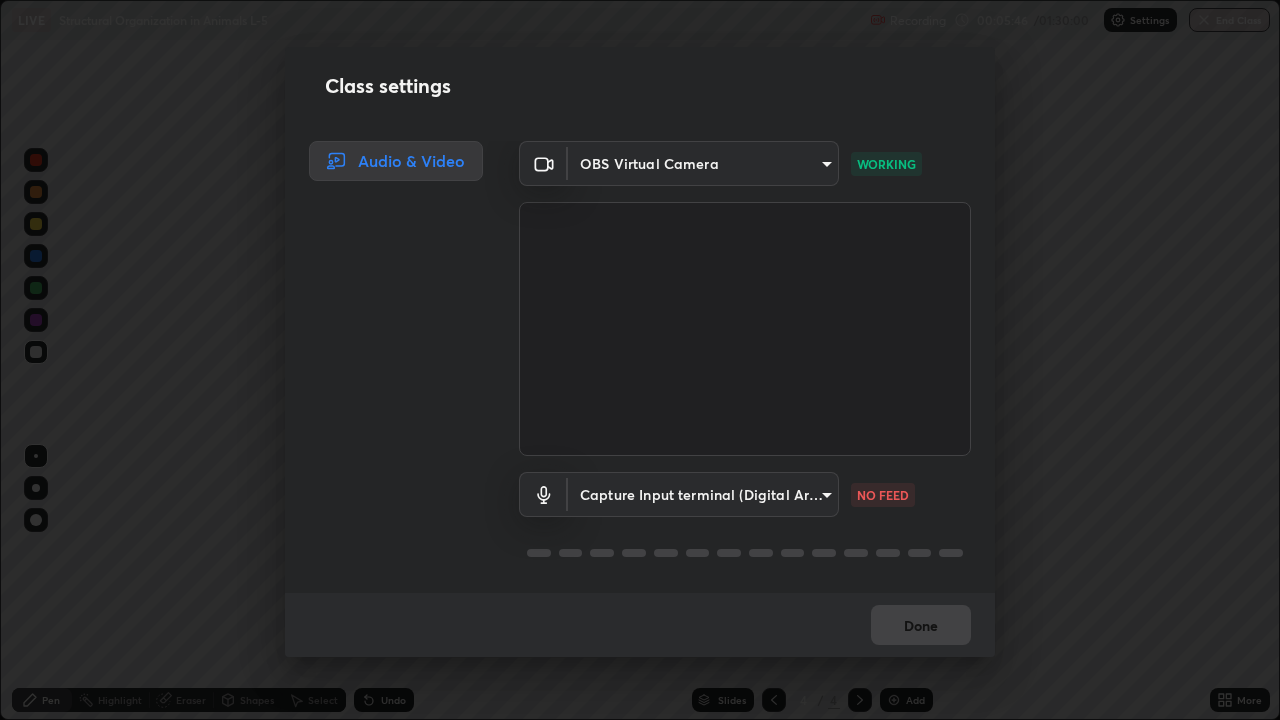 click at bounding box center [745, 329] 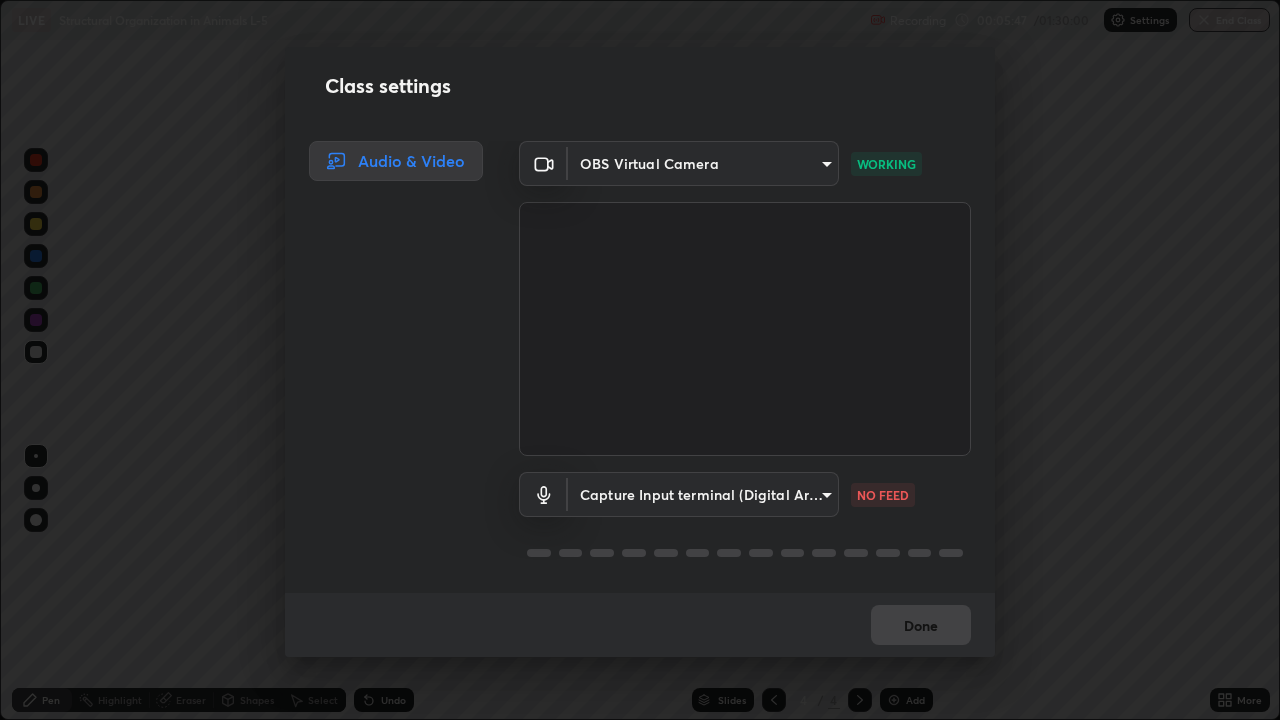 click at bounding box center (745, 329) 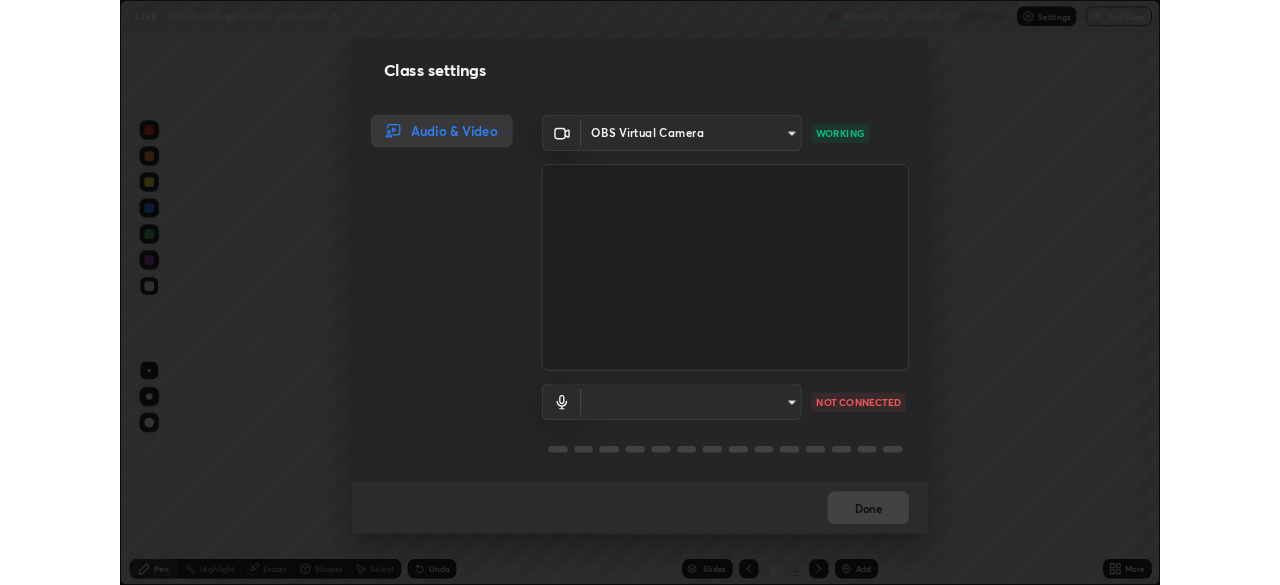 scroll, scrollTop: 2, scrollLeft: 0, axis: vertical 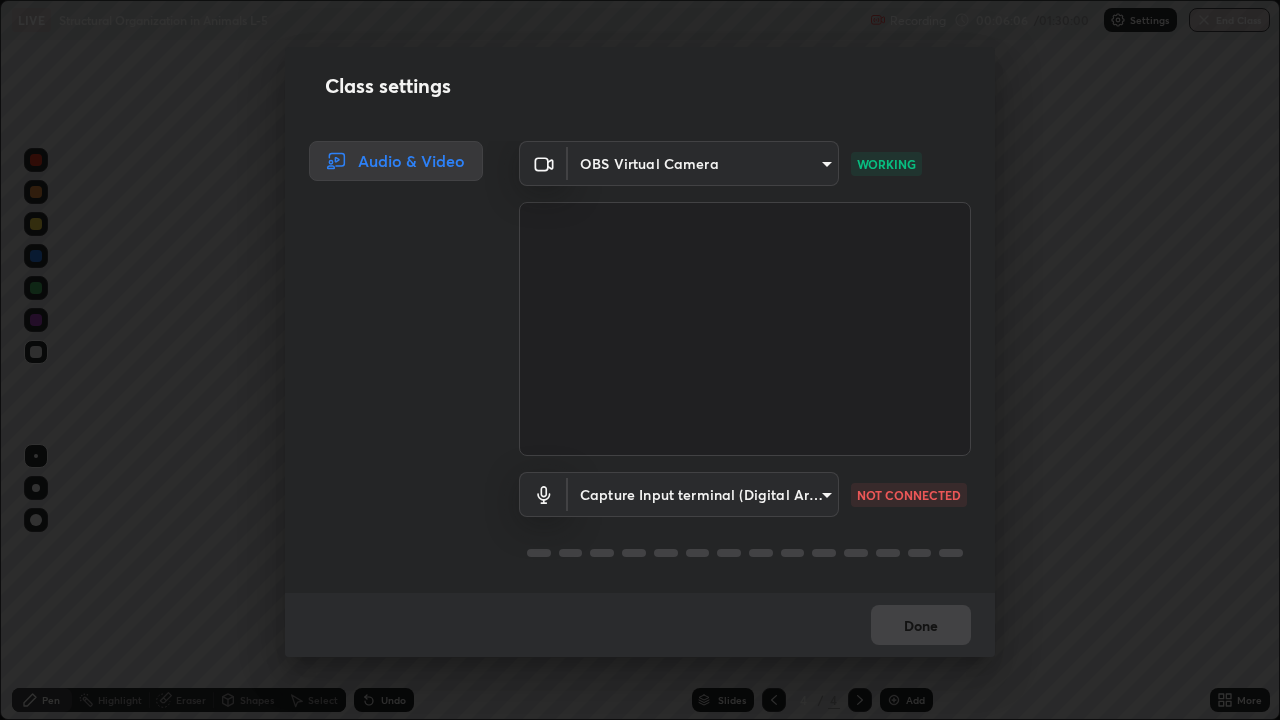 click on "Erase all LIVE Structural Organization in Animals L-5 Recording 00:06:06 / 01:30:00 Settings End Class Setting up your live class Structural Organization in Animals L-5 • L26 of Zoology for Class 11th NEET Growth [NAME] Pen Highlight Eraser Shapes Select Undo Slides 4 / 4 Add More No doubts shared Encourage your learners to ask a doubt for better clarity Report an issue Reason for reporting Buffering Chat not working Audio - Video sync issue Educator video quality low ​ Attach an image Report Class settings Audio & Video OBS Virtual Camera [HASH] WORKING Capture Input terminal (Digital Array MIC) [HASH] NOT CONNECTED Done" at bounding box center (640, 360) 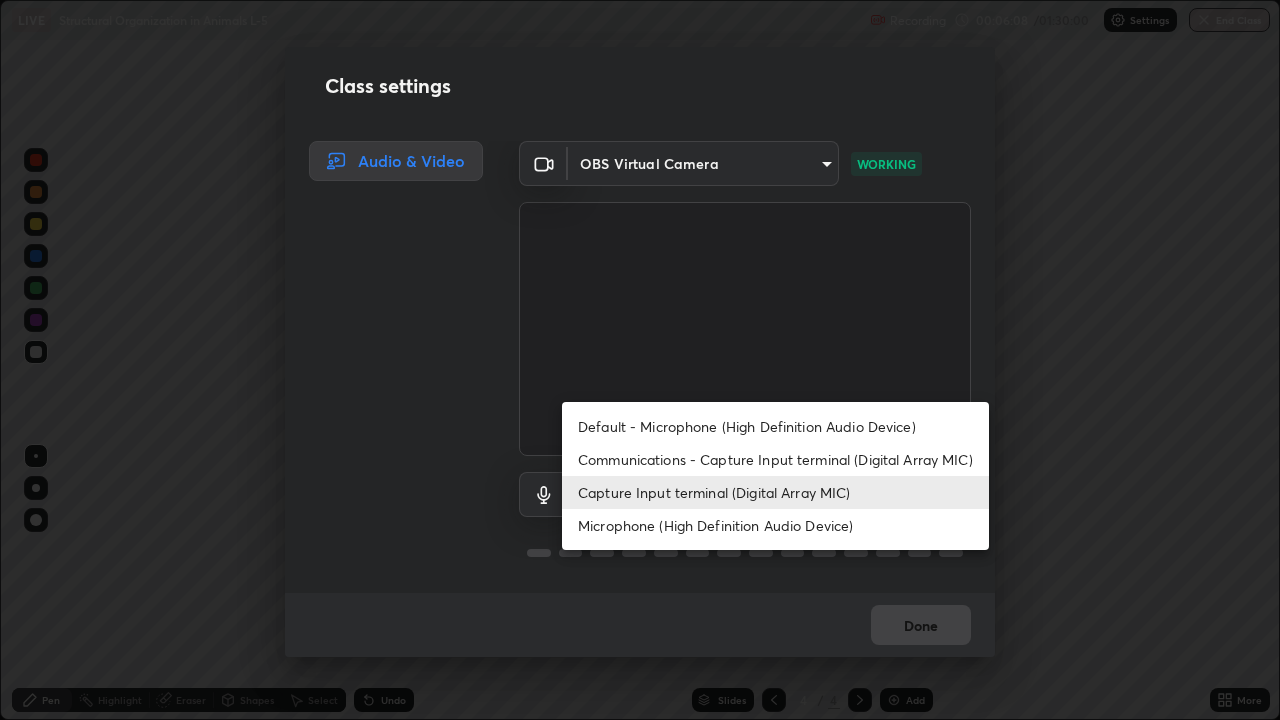 click at bounding box center (640, 360) 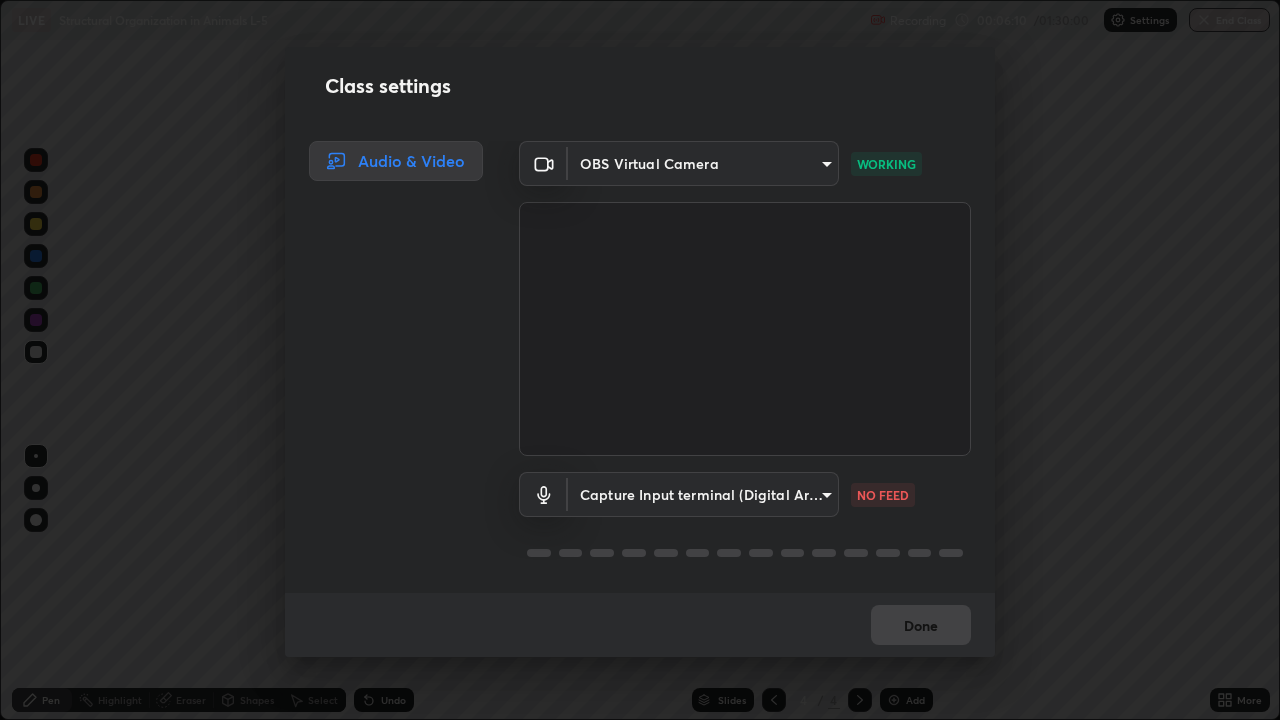 click on "Erase all LIVE Structural Organization in Animals L-5 Recording 00:06:10 / 01:30:00 Settings End Class Setting up your live class Structural Organization in Animals L-5 • L26 of Zoology for Class 11th NEET Growth [NAME] Pen Highlight Eraser Shapes Select Undo Slides 4 / 4 Add More No doubts shared Encourage your learners to ask a doubt for better clarity Report an issue Reason for reporting Buffering Chat not working Audio - Video sync issue Educator video quality low ​ Attach an image Report Class settings Audio & Video OBS Virtual Camera [HASH] WORKING Capture Input terminal (Digital Array MIC) [HASH] NO FEED Done" at bounding box center (640, 360) 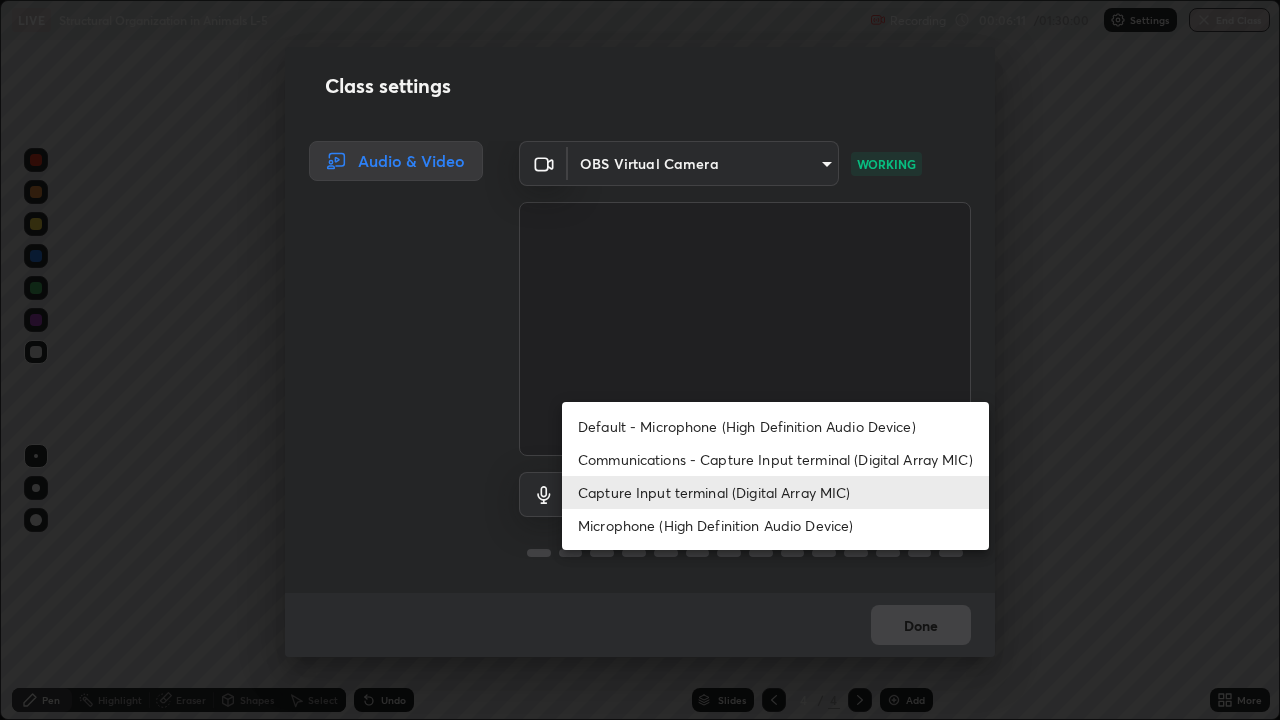 click on "Capture Input terminal (Digital Array MIC)" at bounding box center (775, 492) 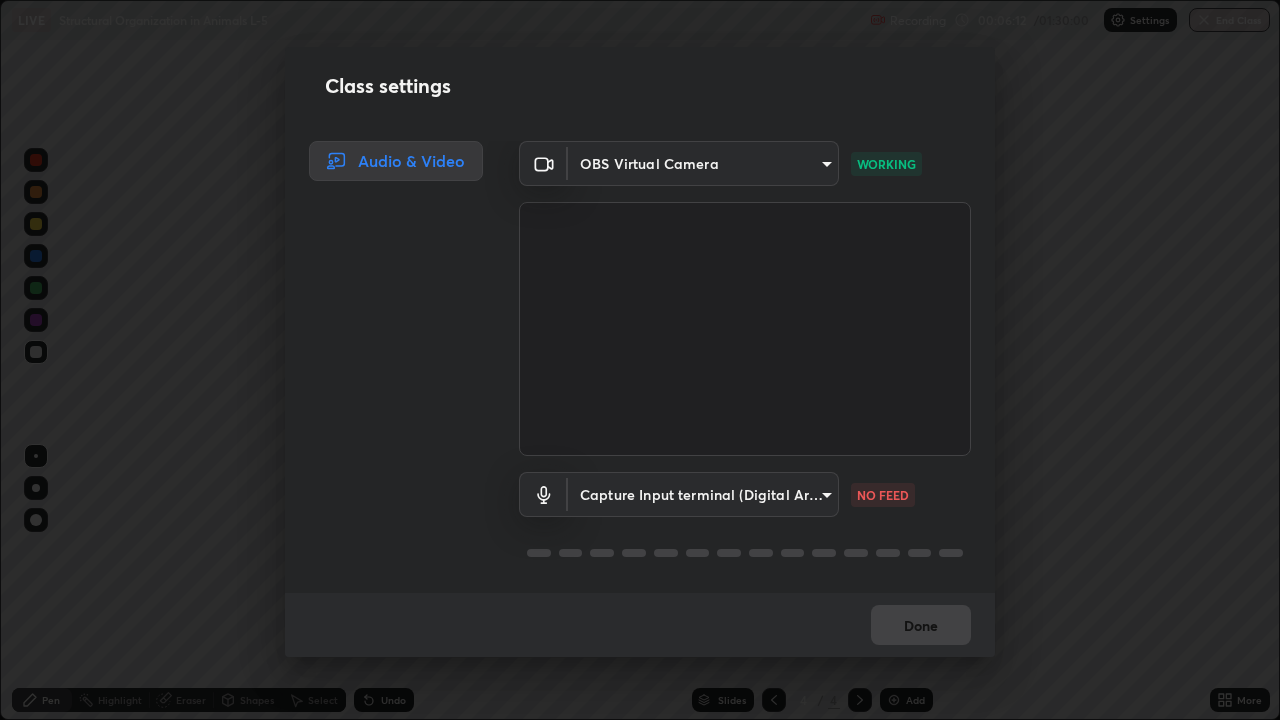 click on "Erase all LIVE Structural Organization in Animals L-5 Recording 00:06:12 / 01:30:00 Settings End Class Setting up your live class Structural Organization in Animals L-5 • L26 of Zoology for Class 11th NEET Growth [NAME] Pen Highlight Eraser Shapes Select Undo Slides 4 / 4 Add More No doubts shared Encourage your learners to ask a doubt for better clarity Report an issue Reason for reporting Buffering Chat not working Audio - Video sync issue Educator video quality low ​ Attach an image Report Class settings Audio & Video OBS Virtual Camera [HASH] WORKING Capture Input terminal (Digital Array MIC) [HASH] NO FEED Done" at bounding box center [640, 360] 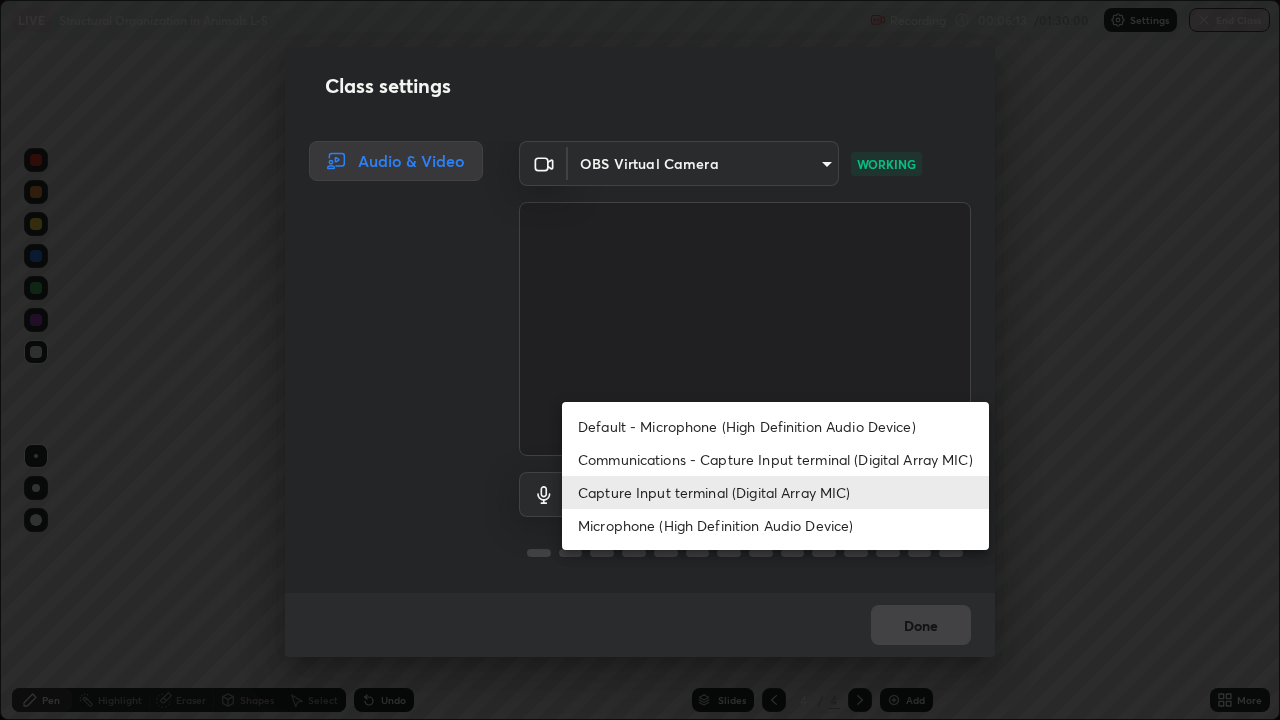 click on "Communications - Capture Input terminal (Digital Array MIC)" at bounding box center (775, 459) 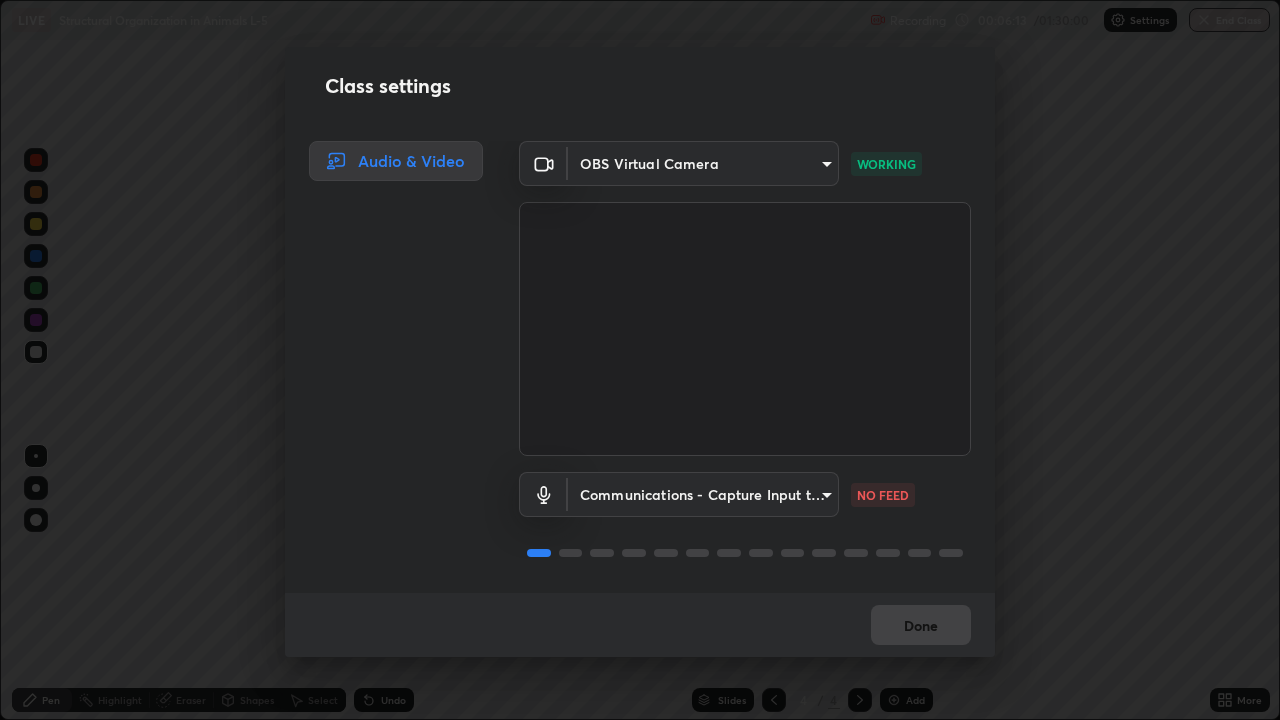 click on "Erase all LIVE Structural Organization in Animals L-5 Recording 00:06:13 / 01:30:00 Settings End Class Setting up your live class Structural Organization in Animals L-5 • L26 of Zoology for Class 11th NEET Growth [NAME] Pen Highlight Eraser Shapes Select Undo Slides 4 / 4 Add More No doubts shared Encourage your learners to ask a doubt for better clarity Report an issue Reason for reporting Buffering Chat not working Audio - Video sync issue Educator video quality low ​ Attach an image Report Class settings Audio & Video OBS Virtual Camera [HASH] WORKING Communications - Capture Input terminal (Digital Array MIC) communications NO FEED Done" at bounding box center [640, 360] 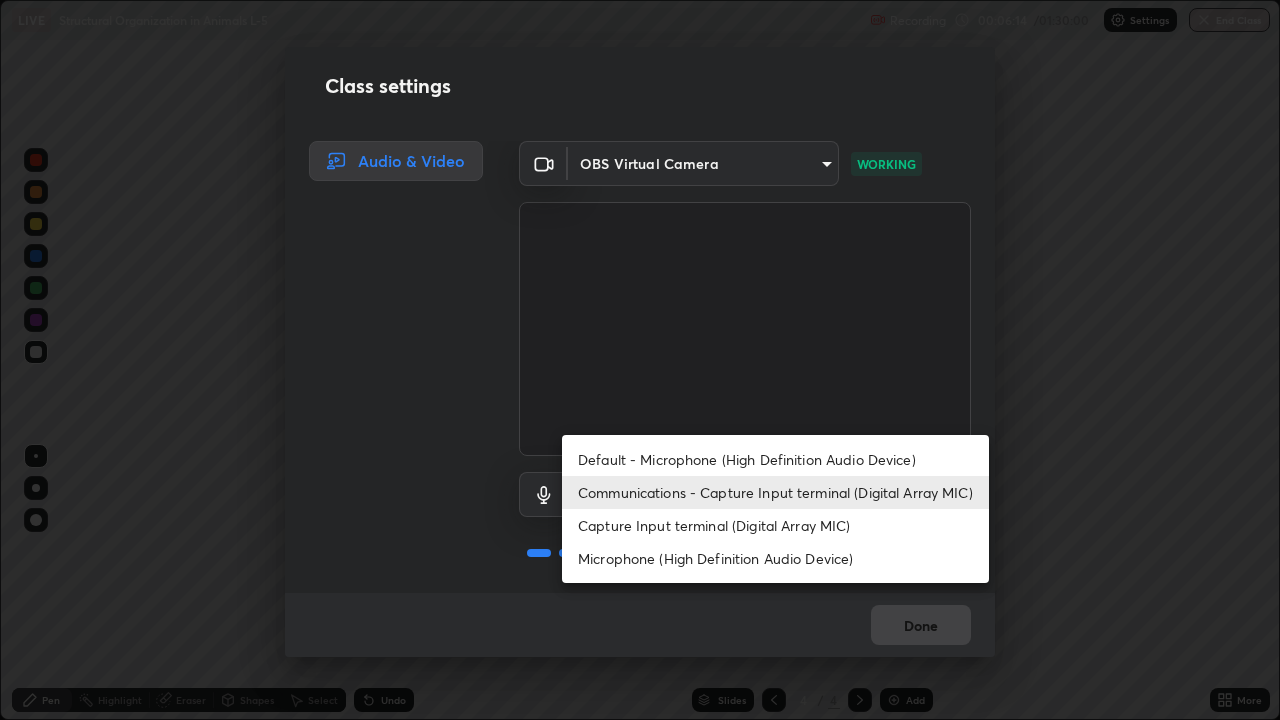 click on "Capture Input terminal (Digital Array MIC)" at bounding box center [775, 525] 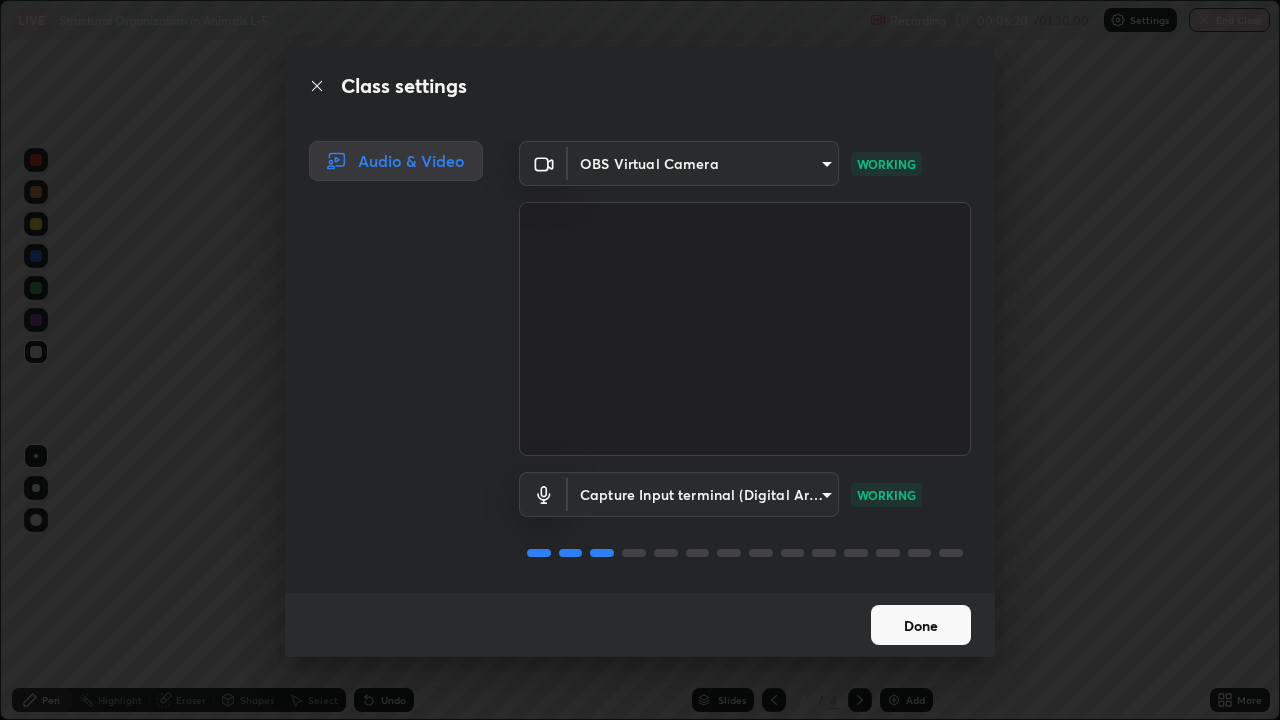 click on "Done" at bounding box center (921, 625) 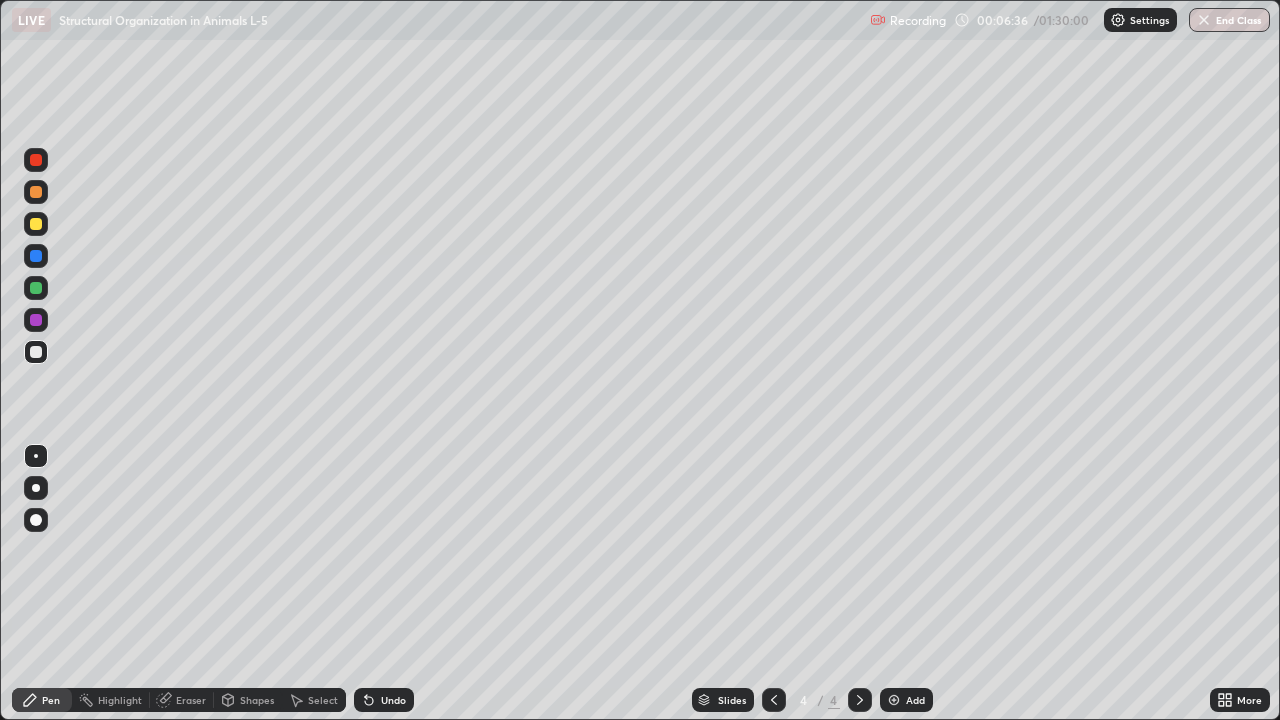click at bounding box center [36, 288] 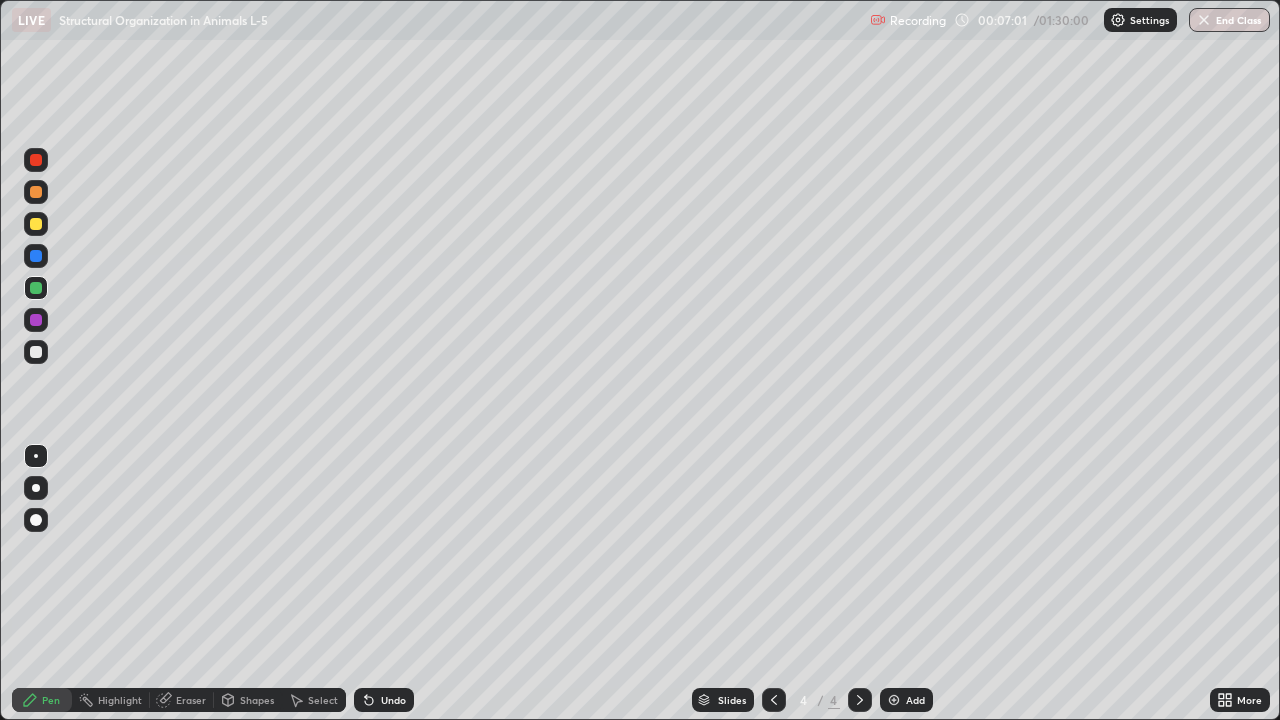 click at bounding box center [36, 224] 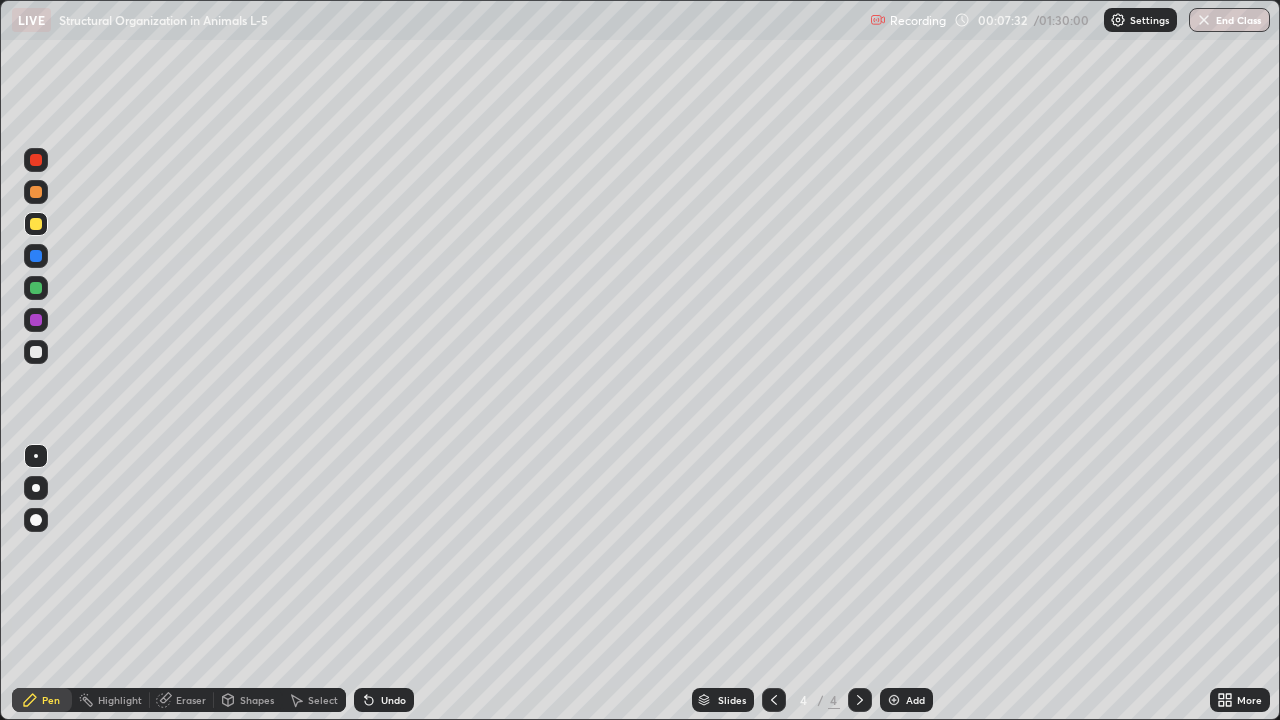 click at bounding box center (36, 256) 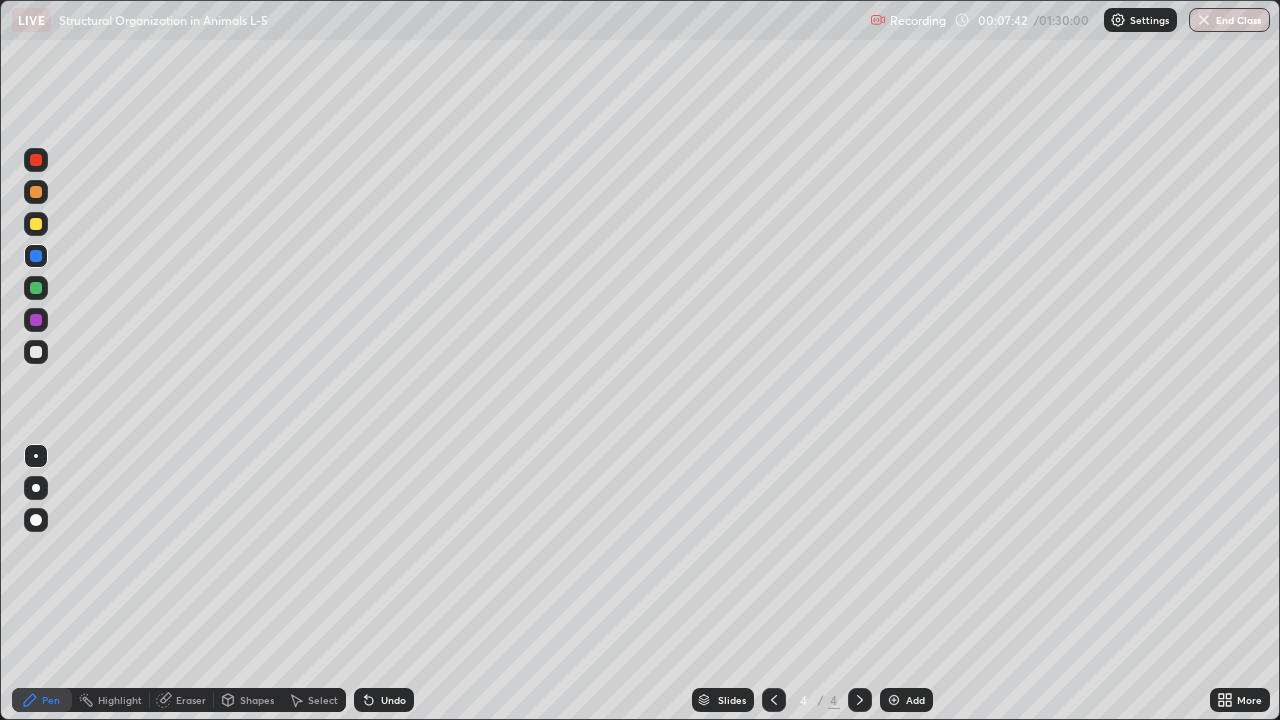 click at bounding box center [36, 224] 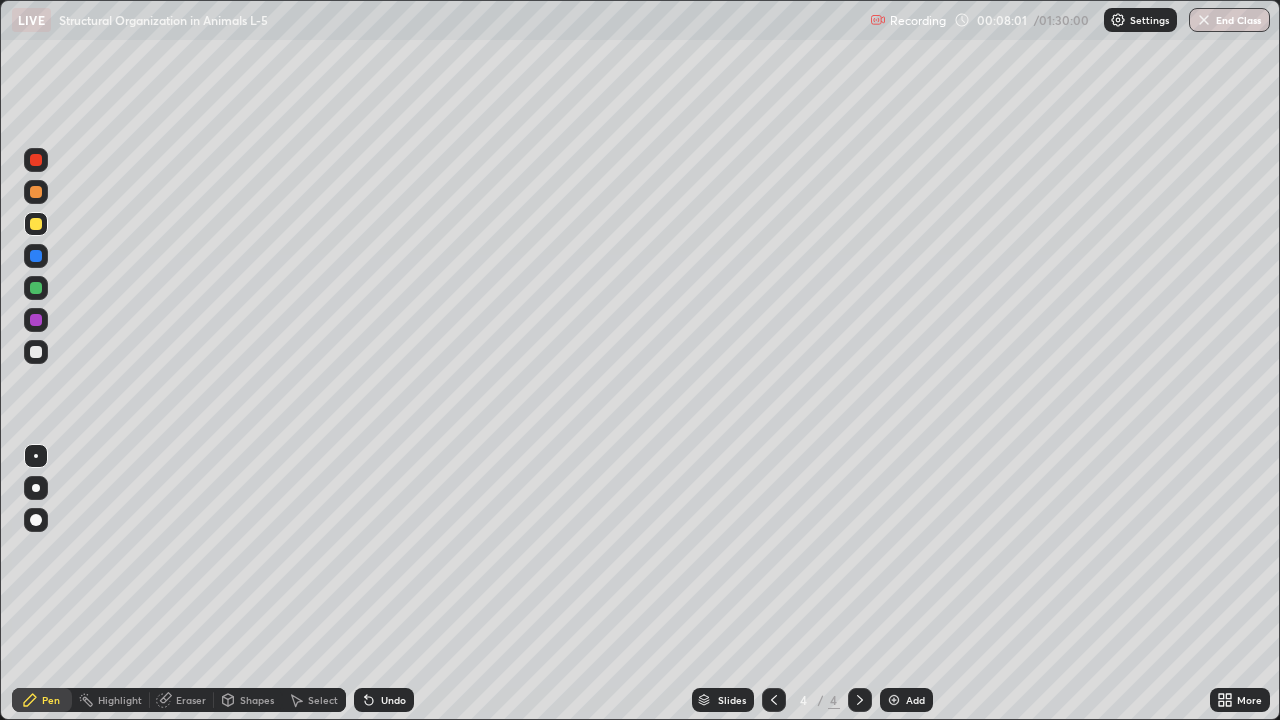 click at bounding box center [36, 256] 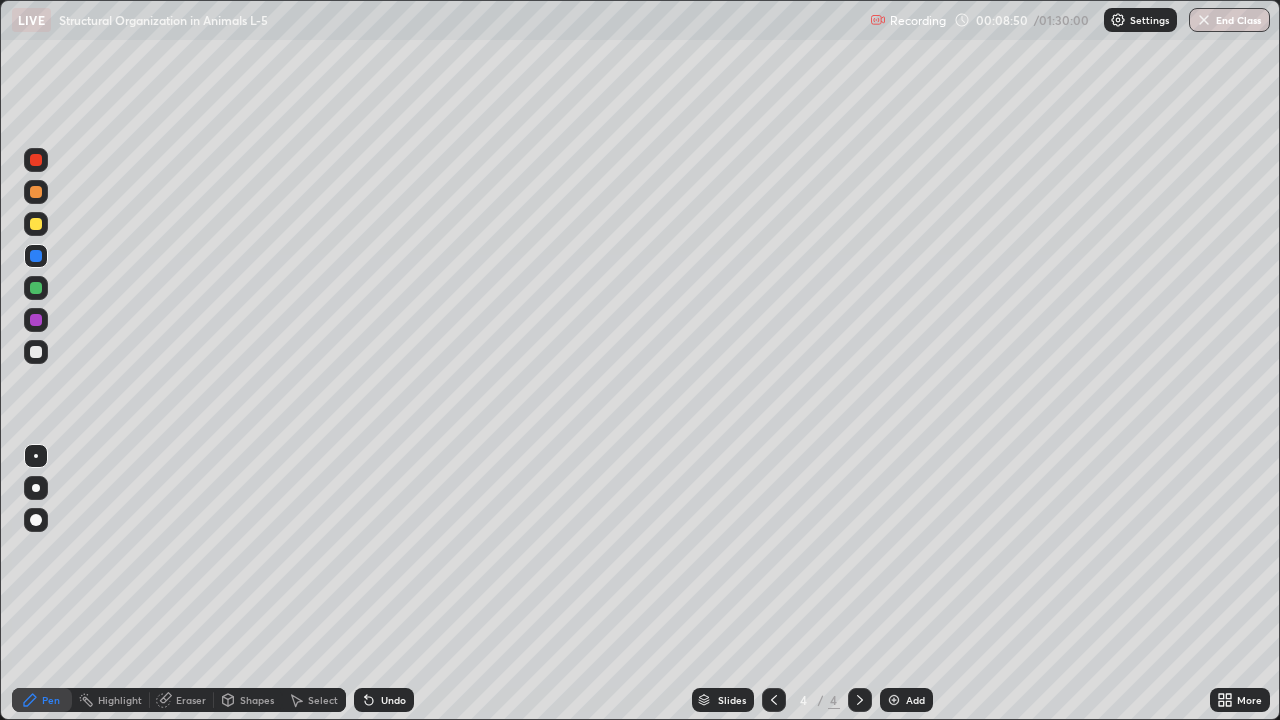 click on "Eraser" at bounding box center [191, 700] 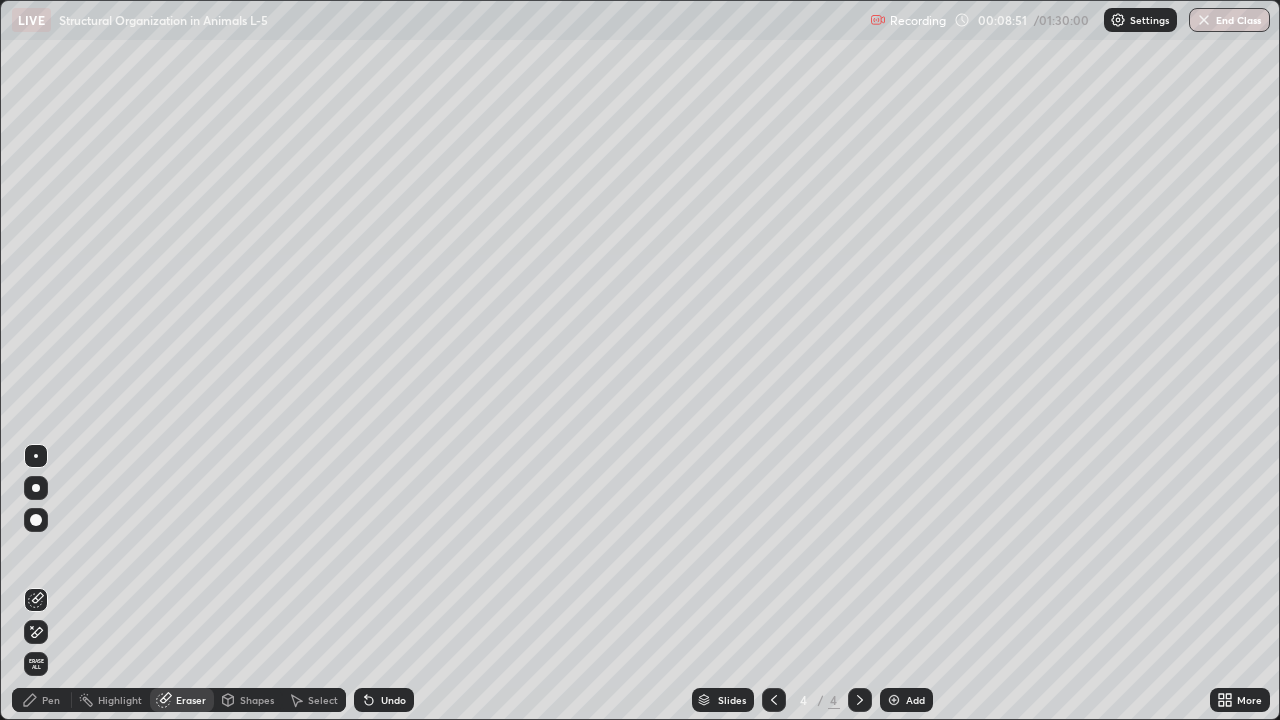 click on "Erase all" at bounding box center (36, 664) 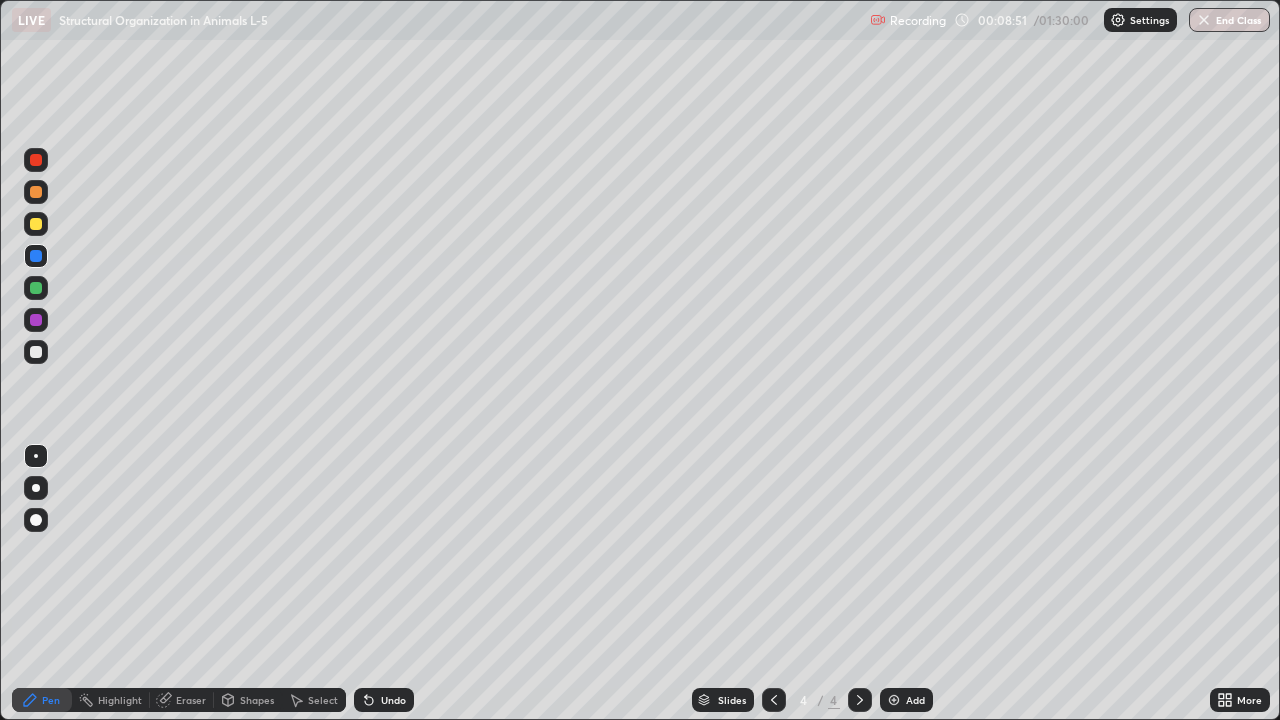 click on "Pen" at bounding box center [51, 700] 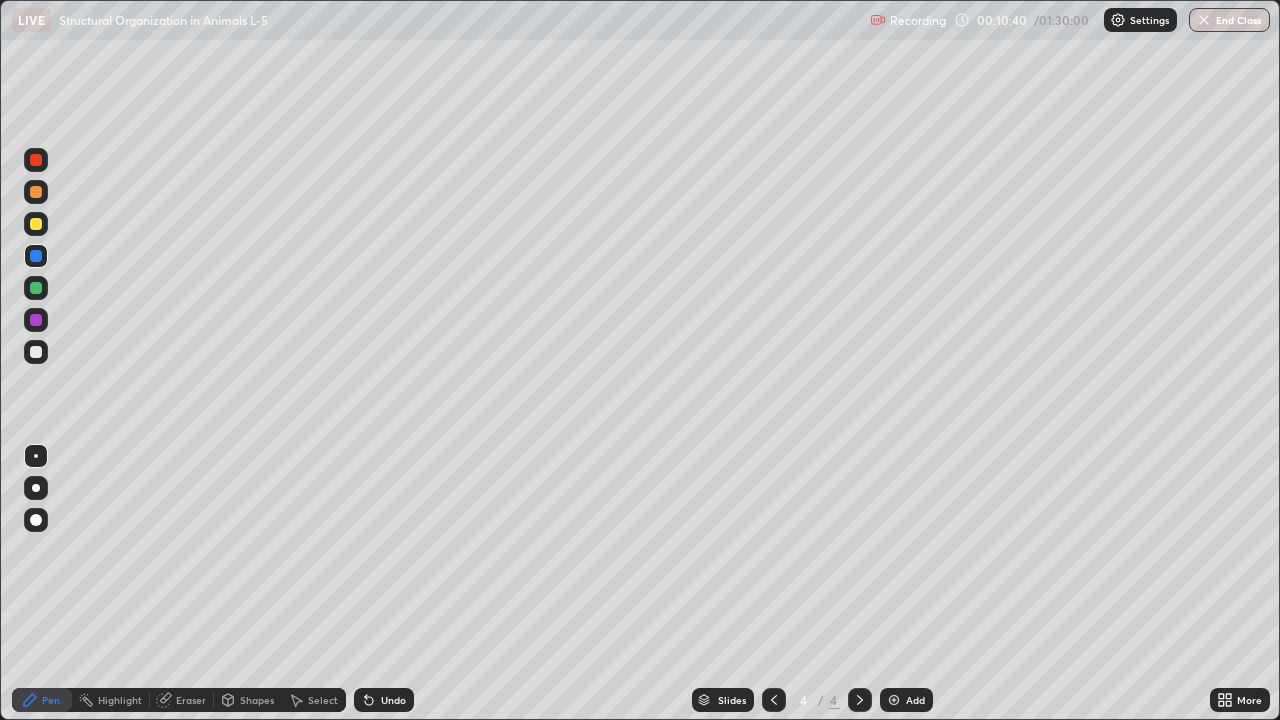 click on "Eraser" at bounding box center (182, 700) 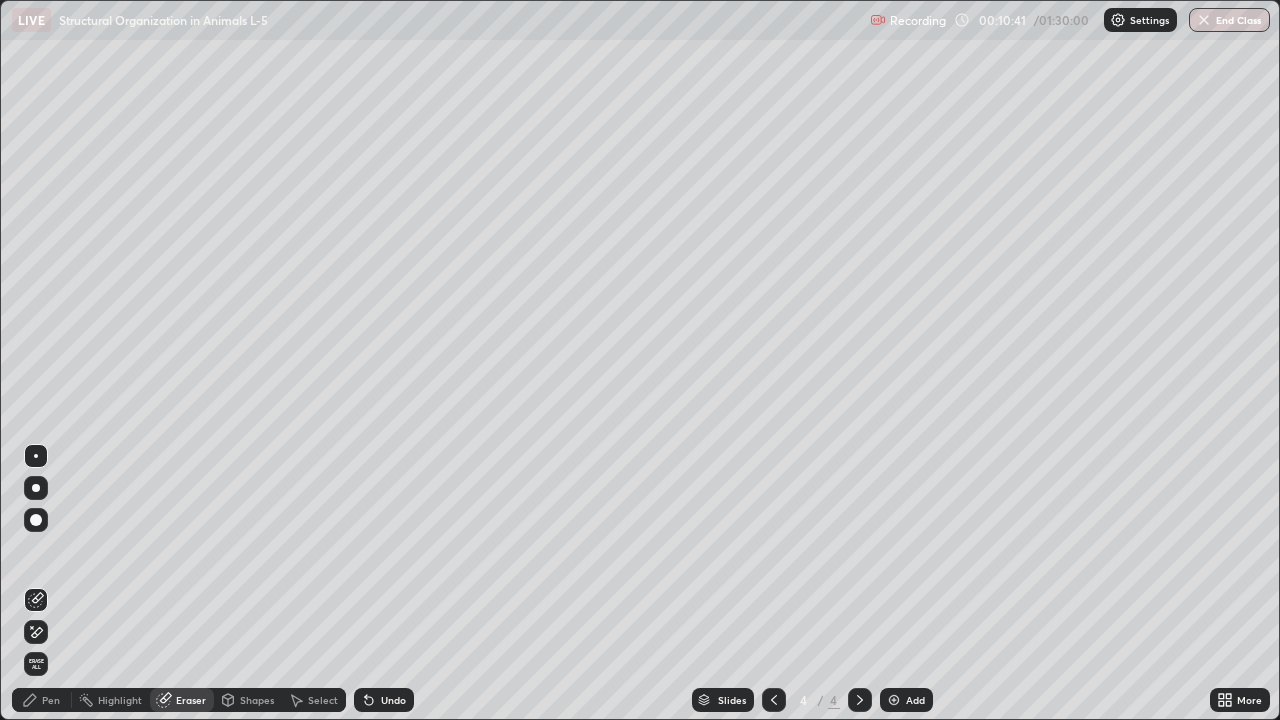 click on "Eraser" at bounding box center (191, 700) 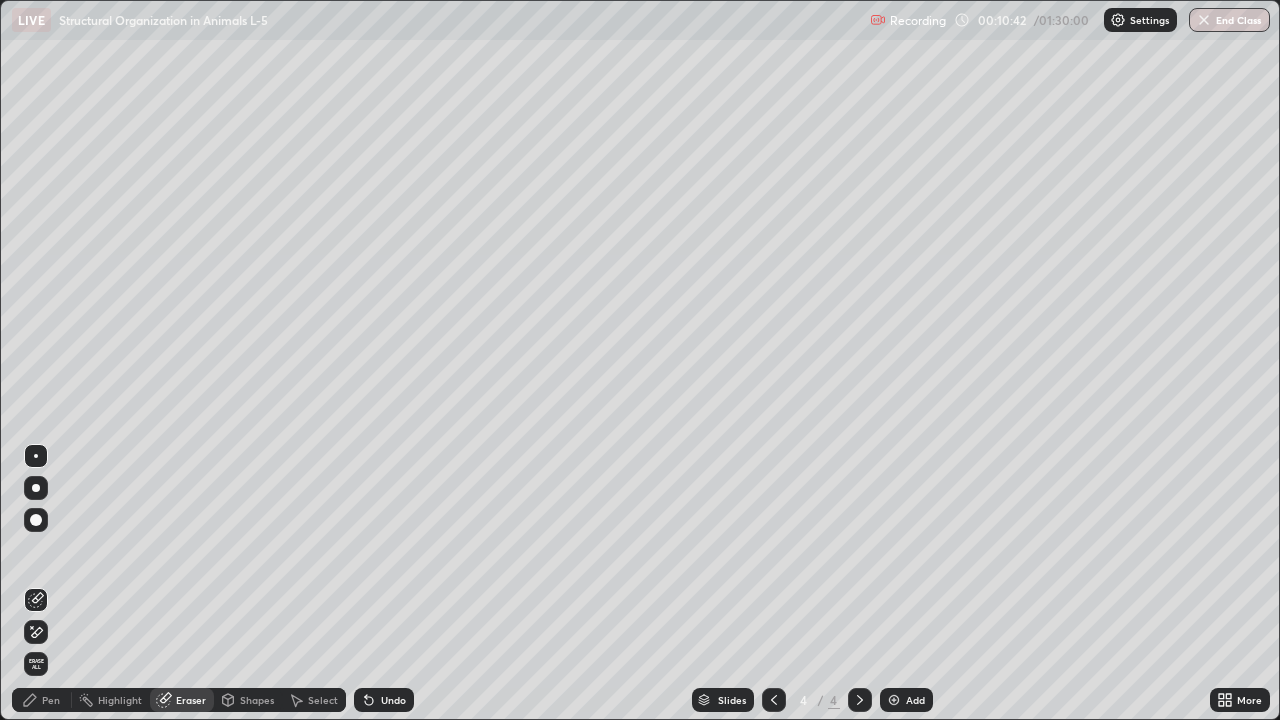 click on "Eraser" at bounding box center (182, 700) 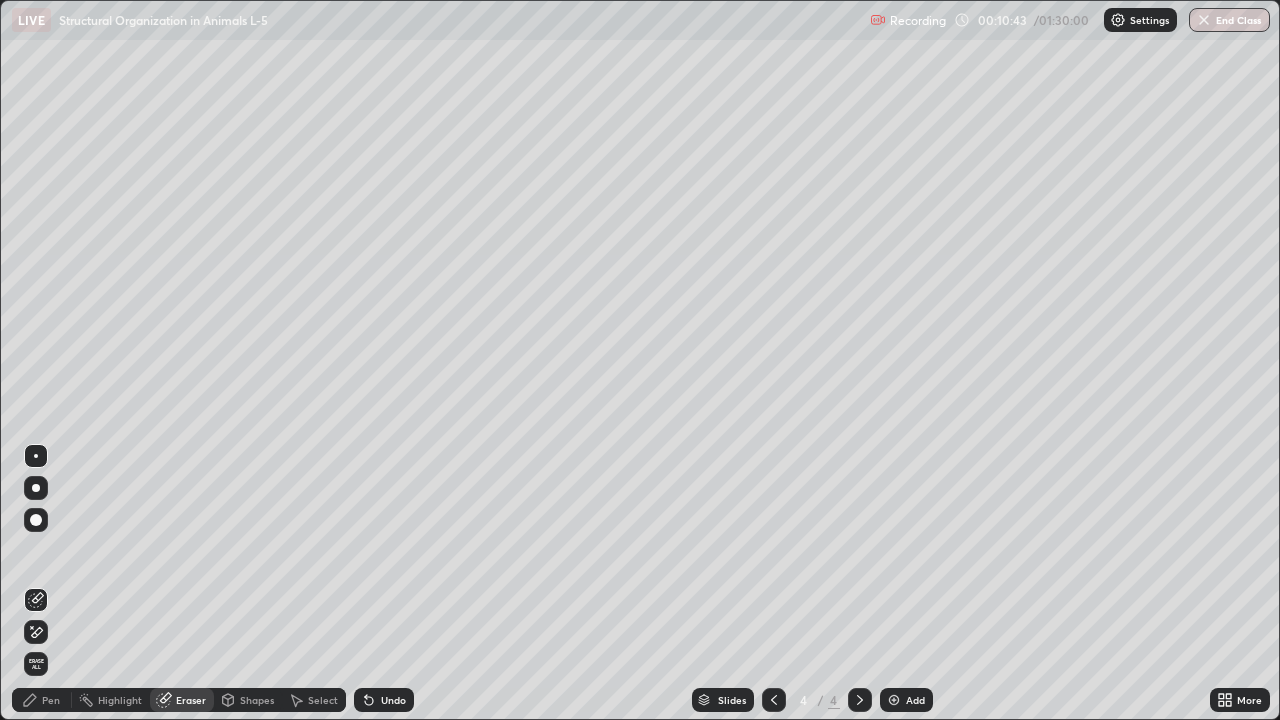 click on "Eraser" at bounding box center (182, 700) 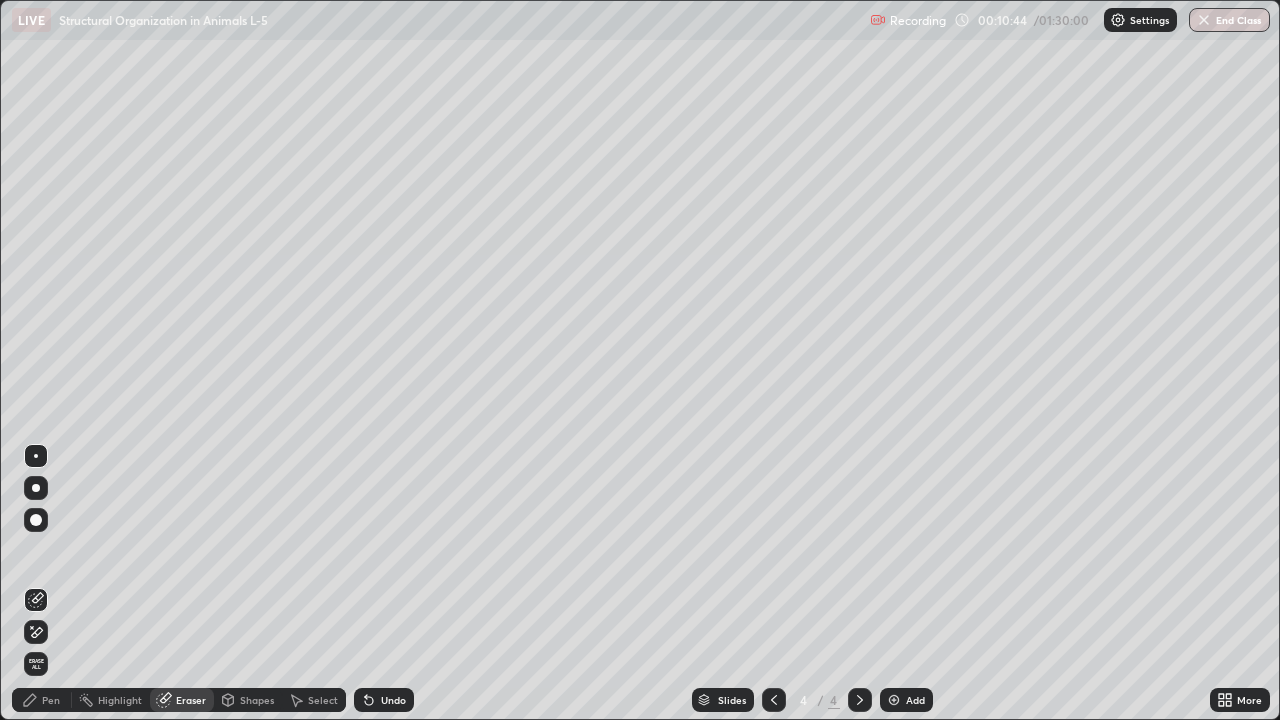 click on "Erase all" at bounding box center [36, 664] 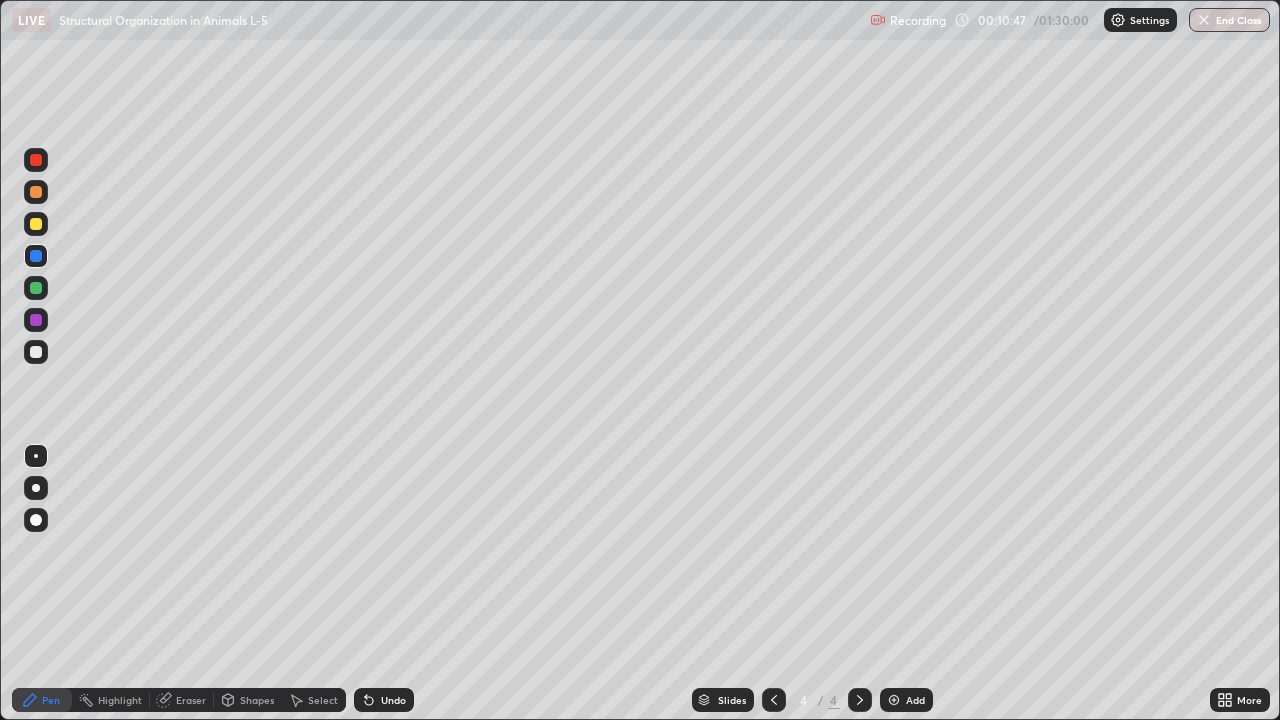 click 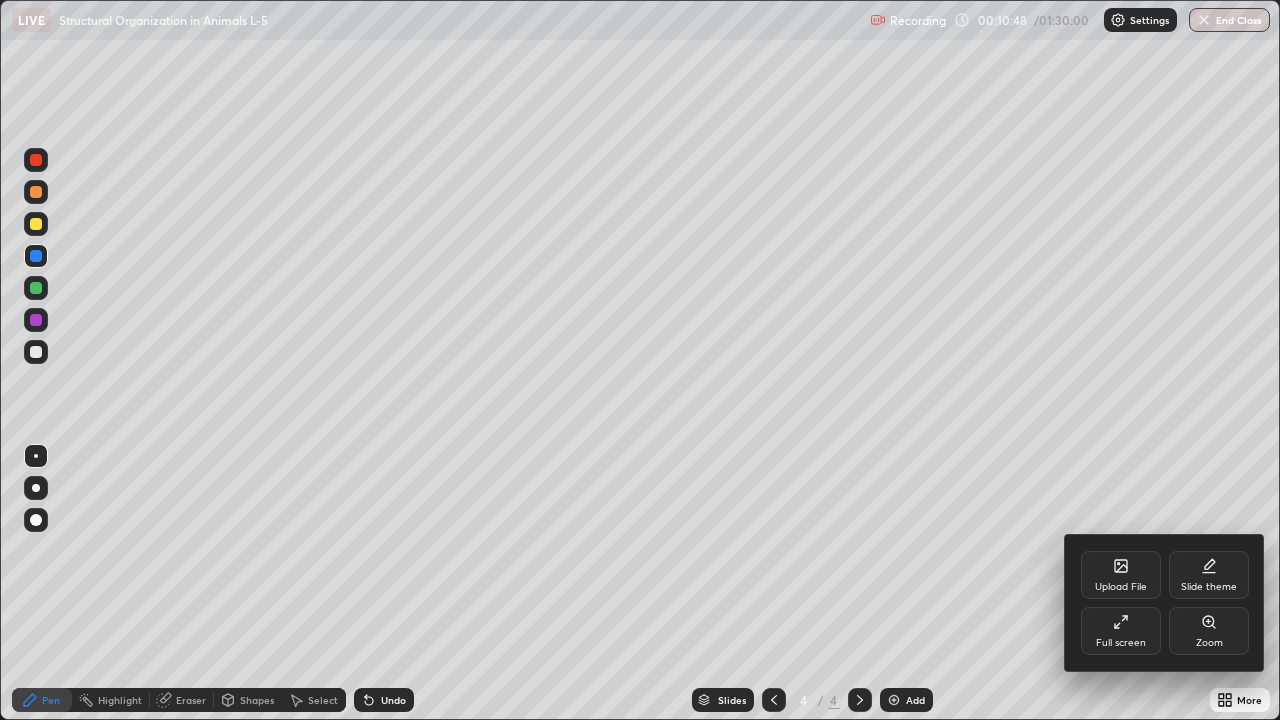 click on "Full screen" at bounding box center (1121, 631) 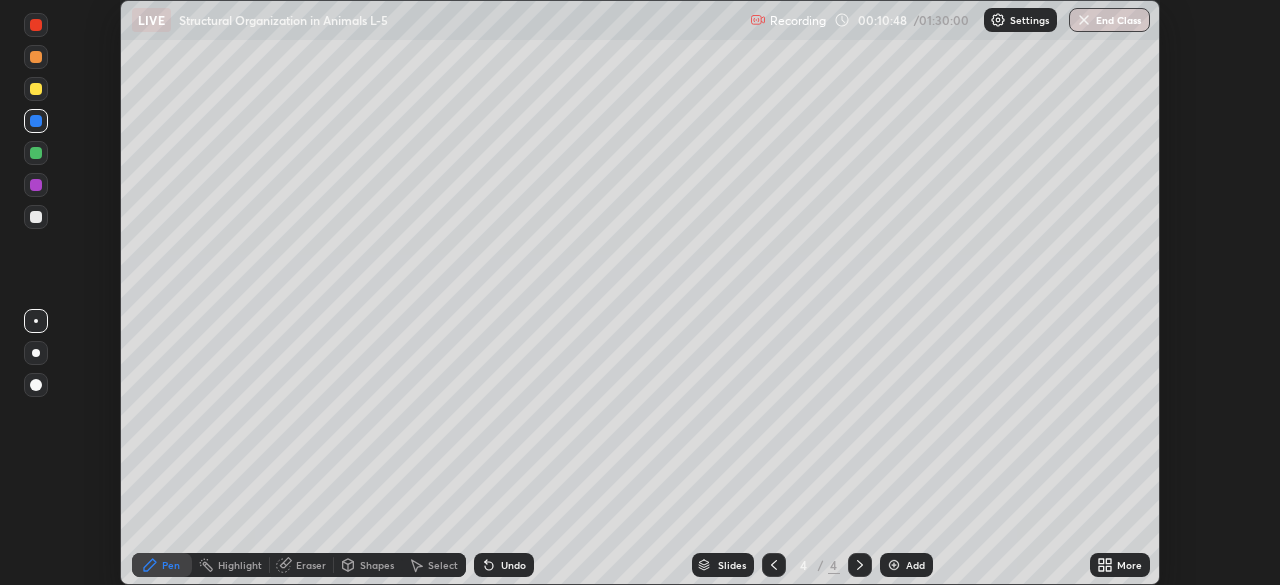 scroll, scrollTop: 585, scrollLeft: 1280, axis: both 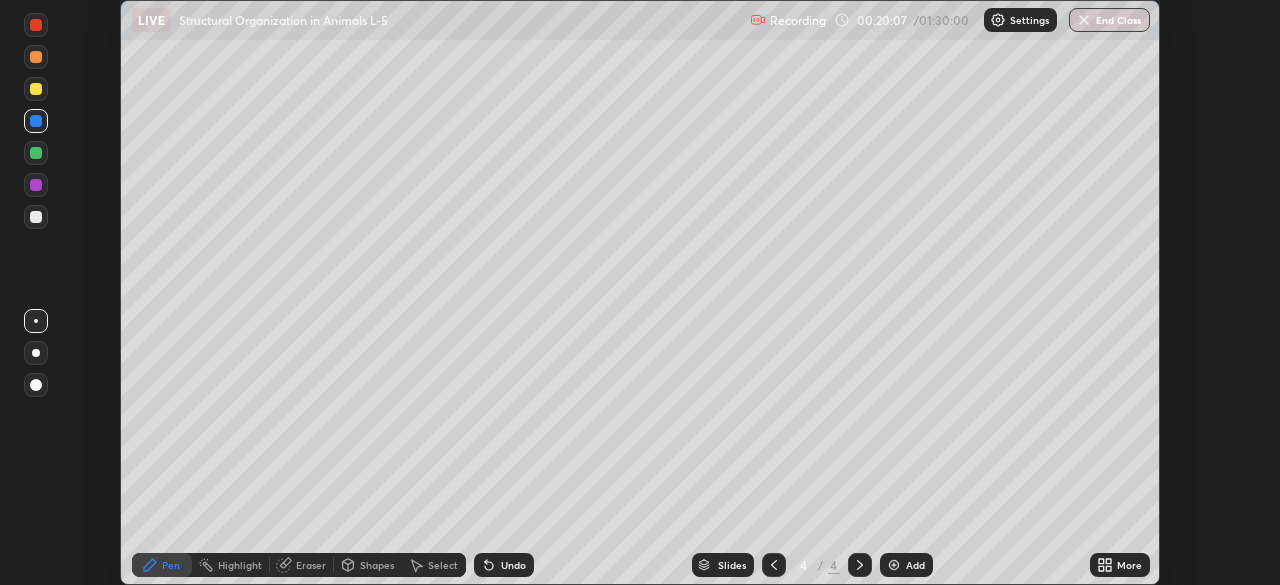 click 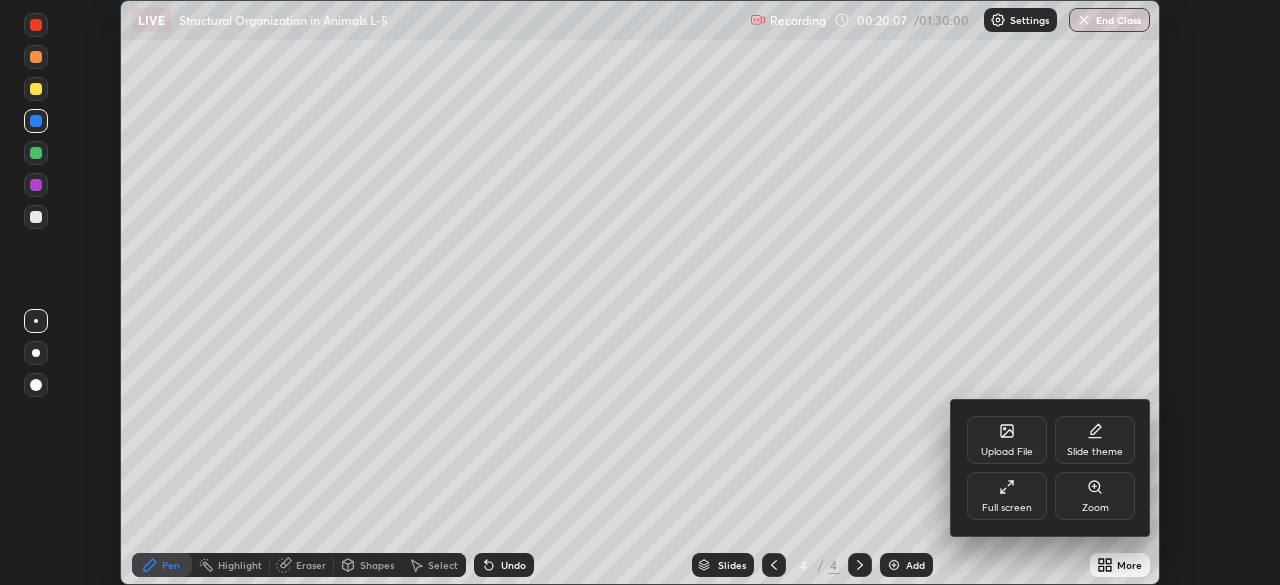 click on "Full screen" at bounding box center (1007, 508) 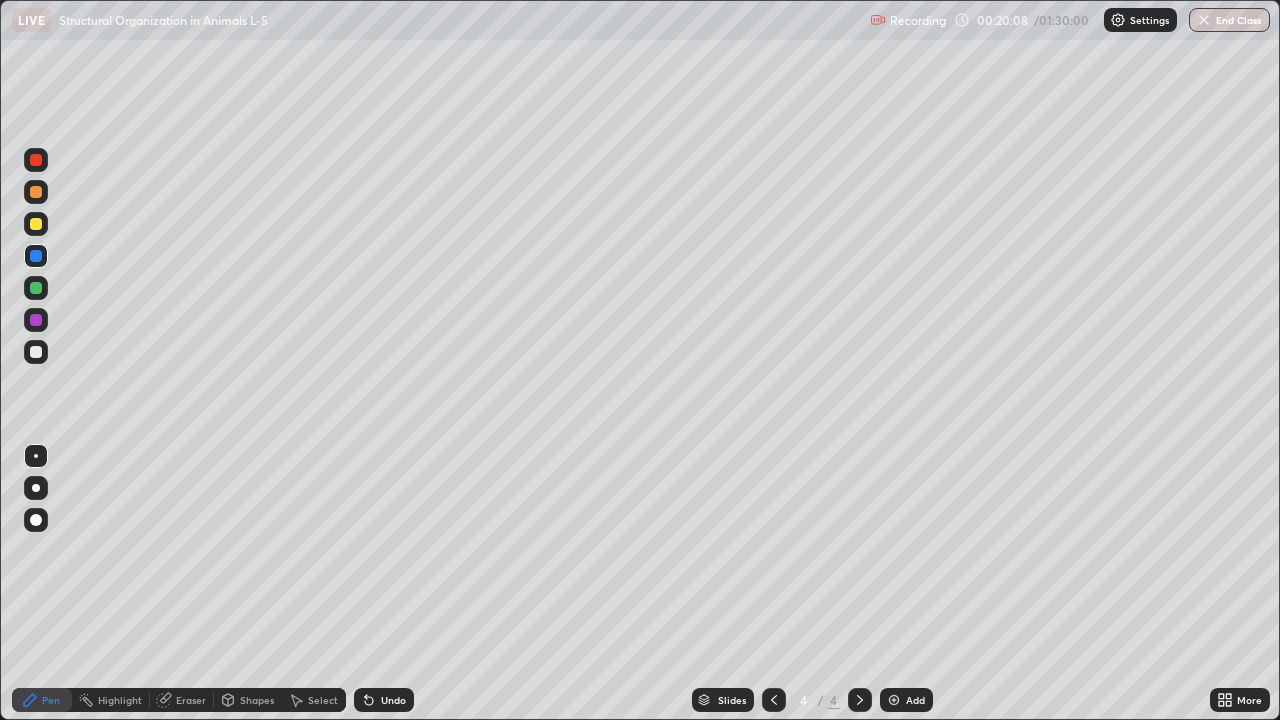 scroll, scrollTop: 99280, scrollLeft: 98720, axis: both 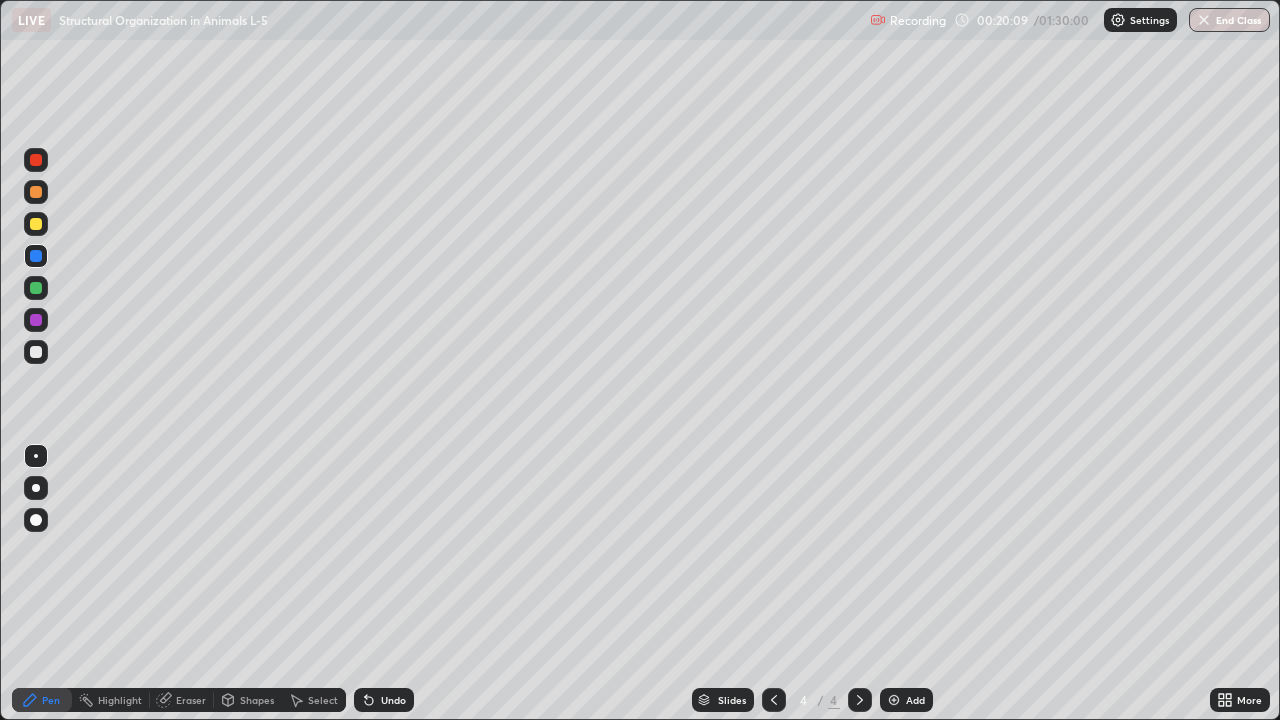 click on "Pen" at bounding box center (51, 700) 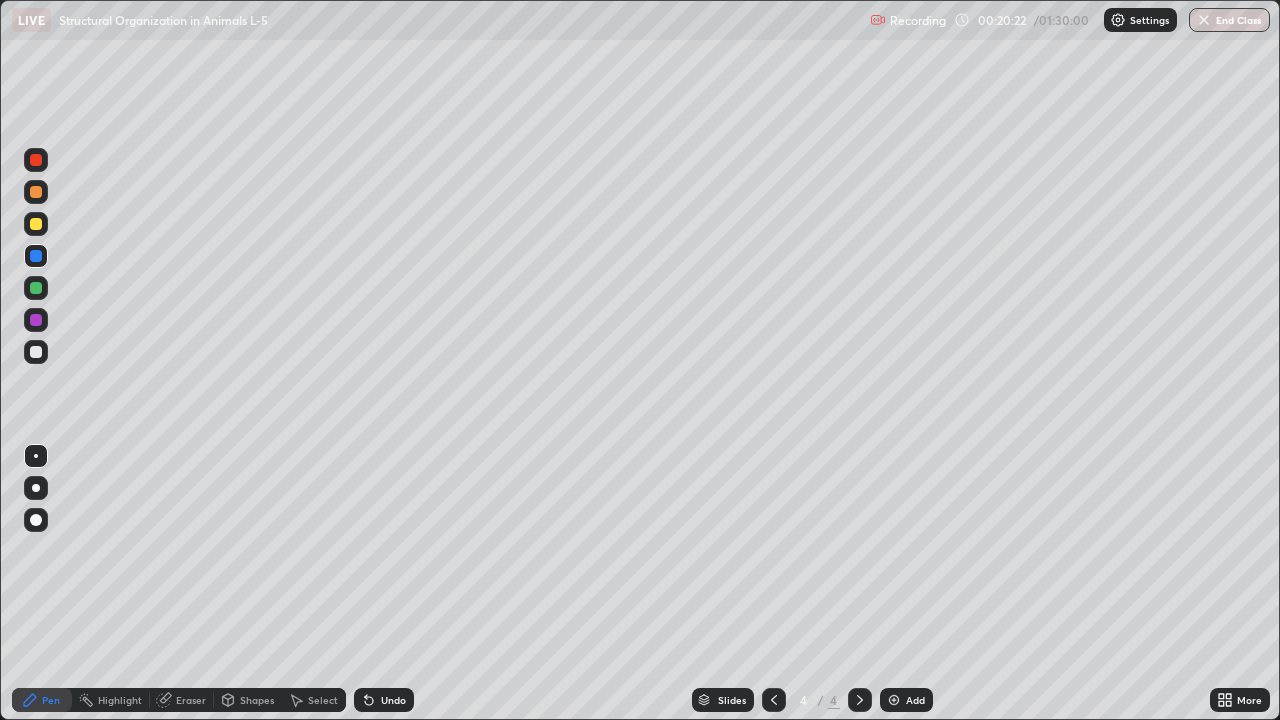 click 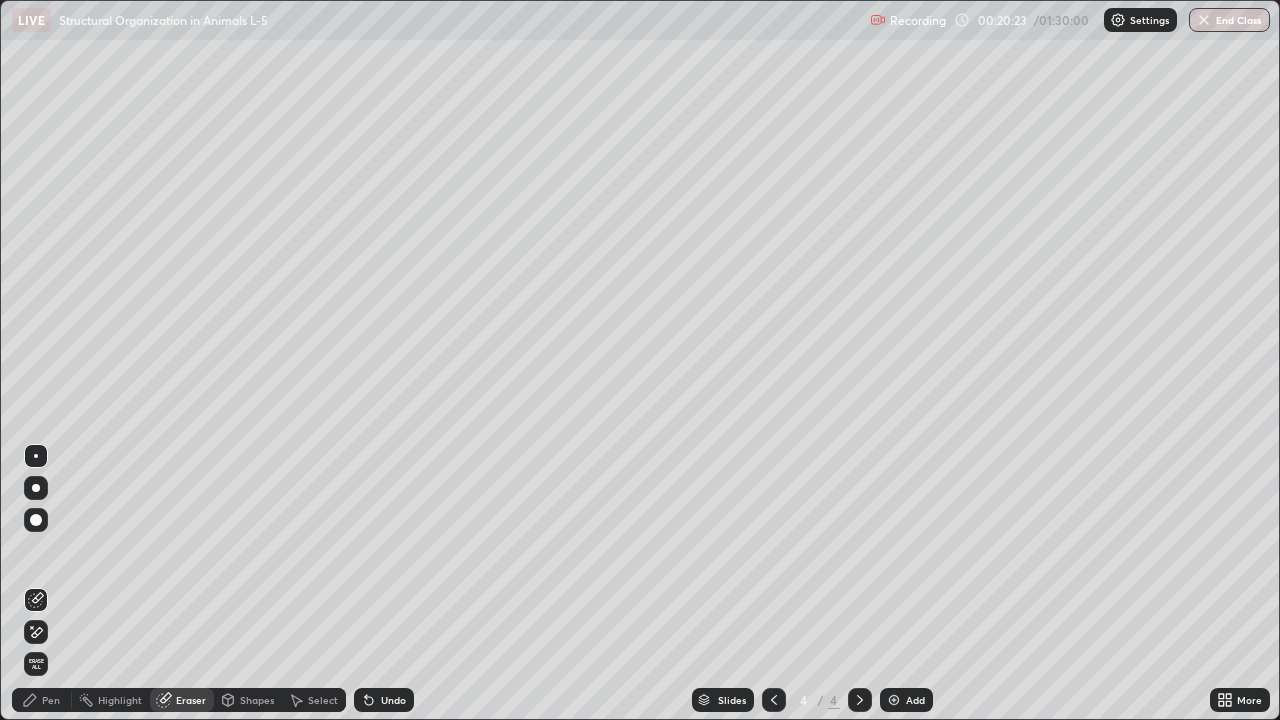 click 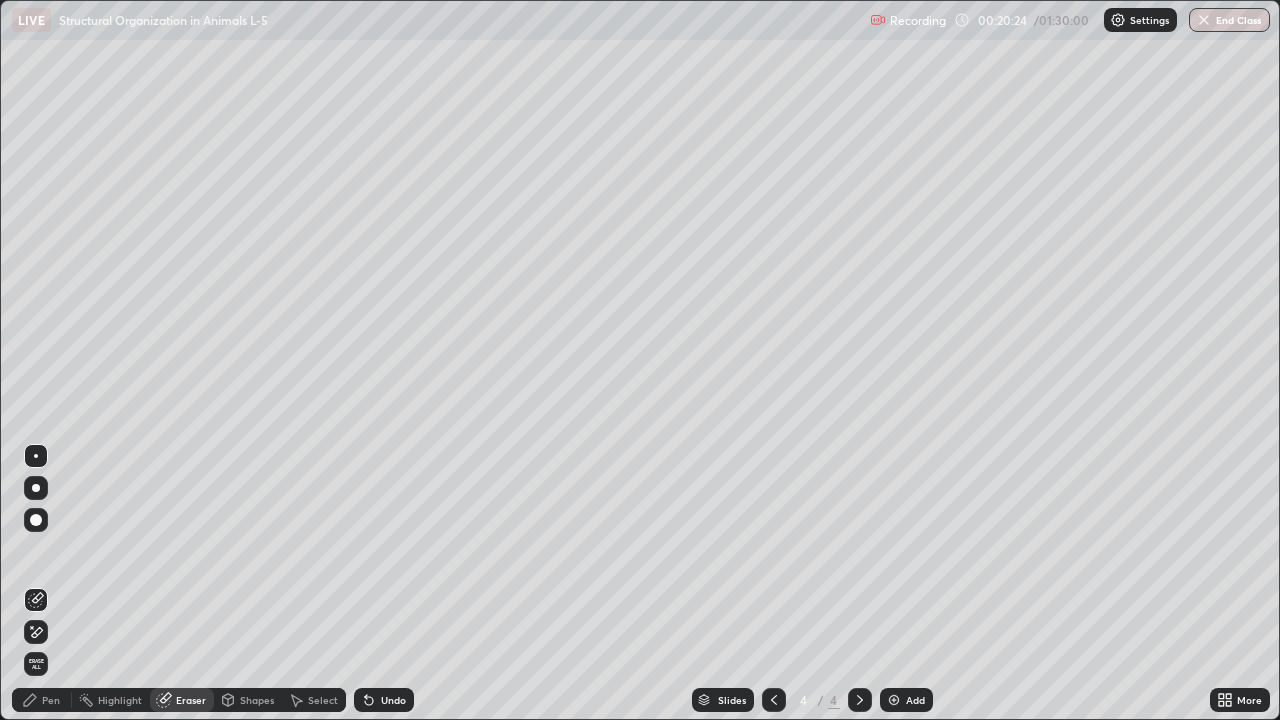 click on "Erase all" at bounding box center [36, 664] 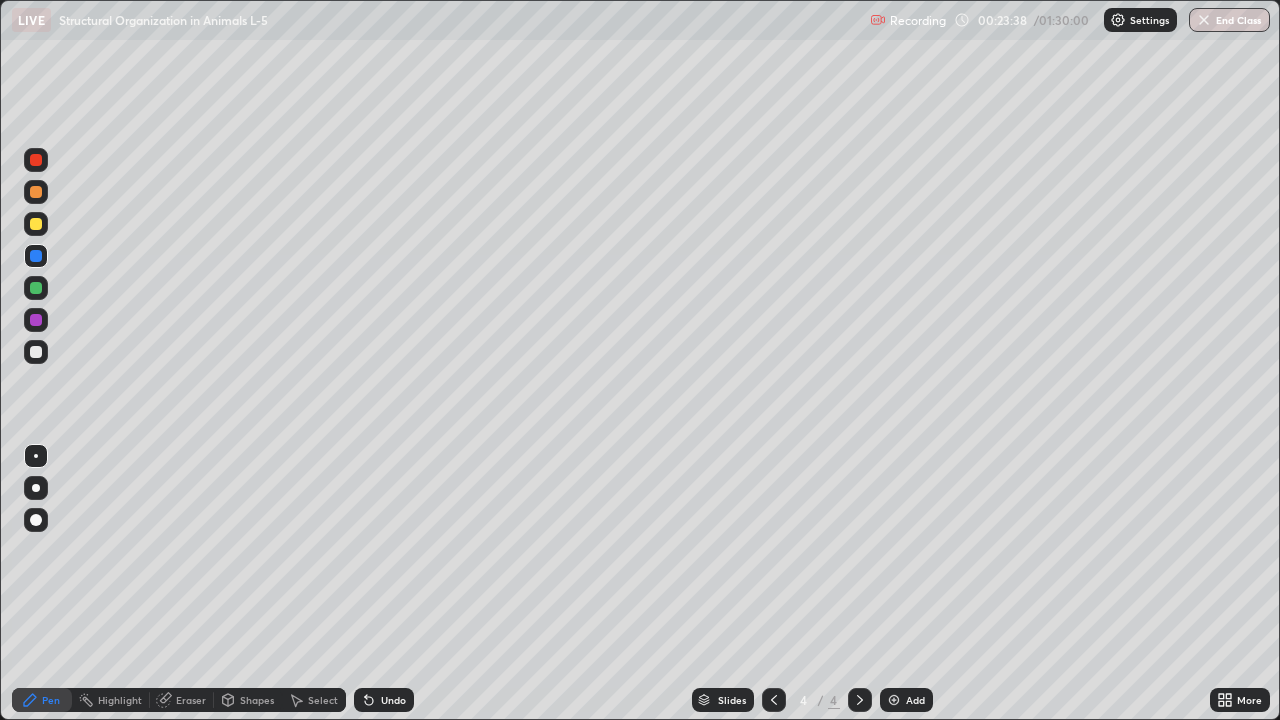 click on "Eraser" at bounding box center [182, 700] 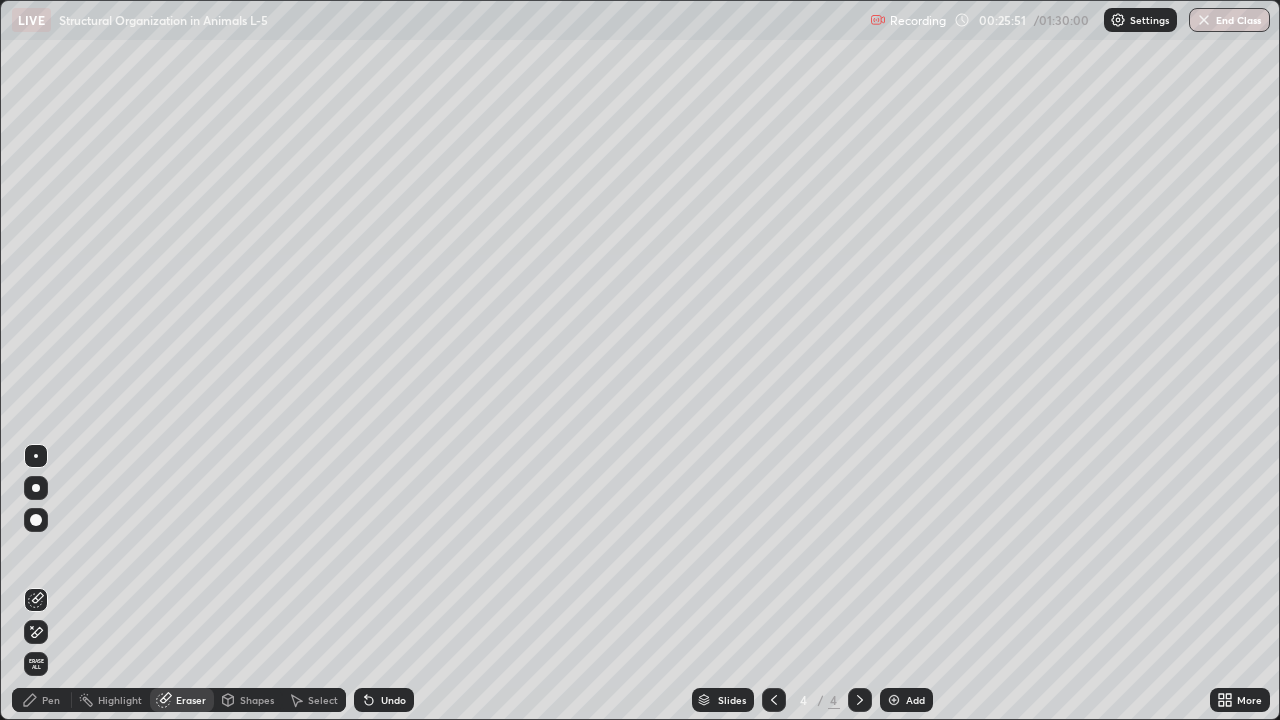 click on "Pen" at bounding box center (42, 700) 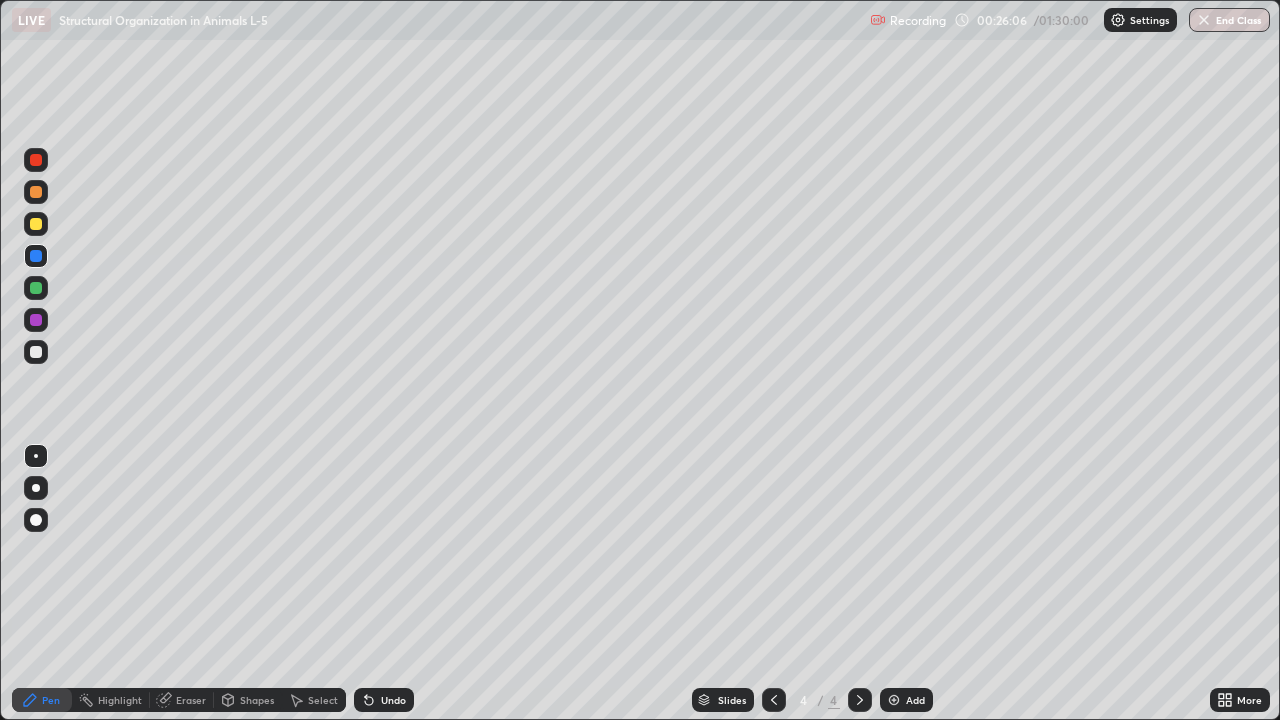 click on "Eraser" at bounding box center (191, 700) 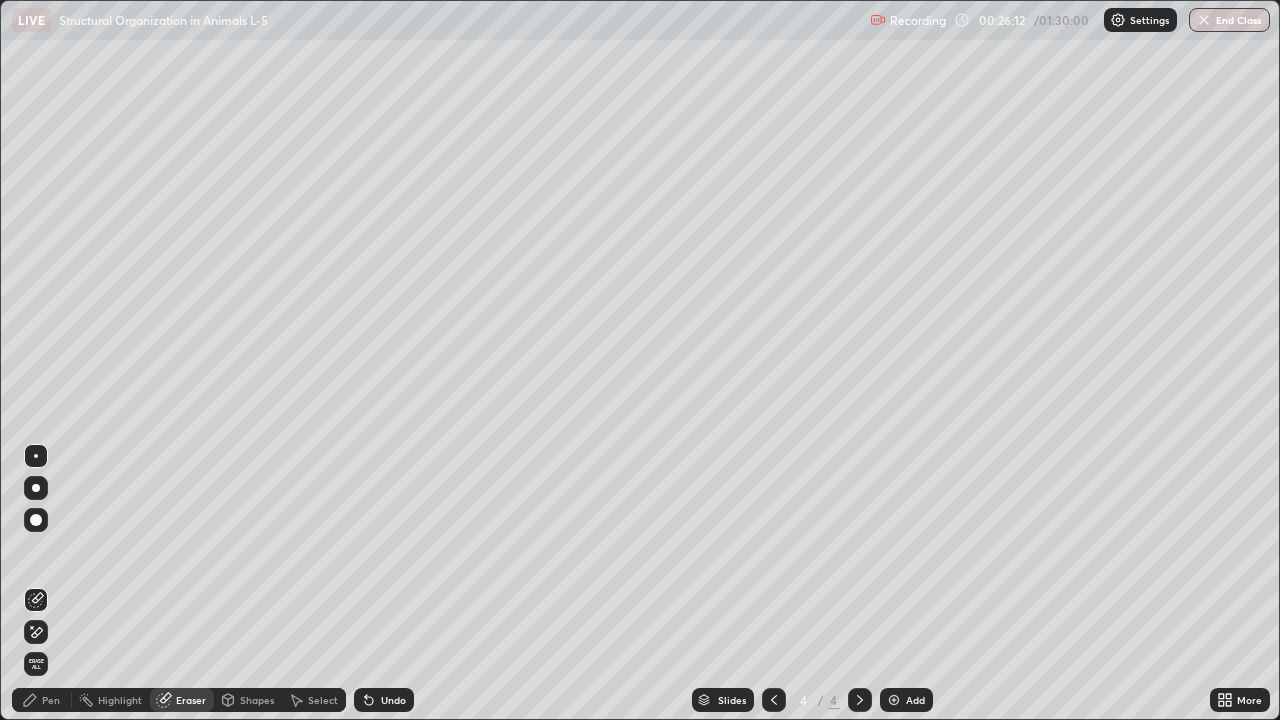 click on "More" at bounding box center (1240, 700) 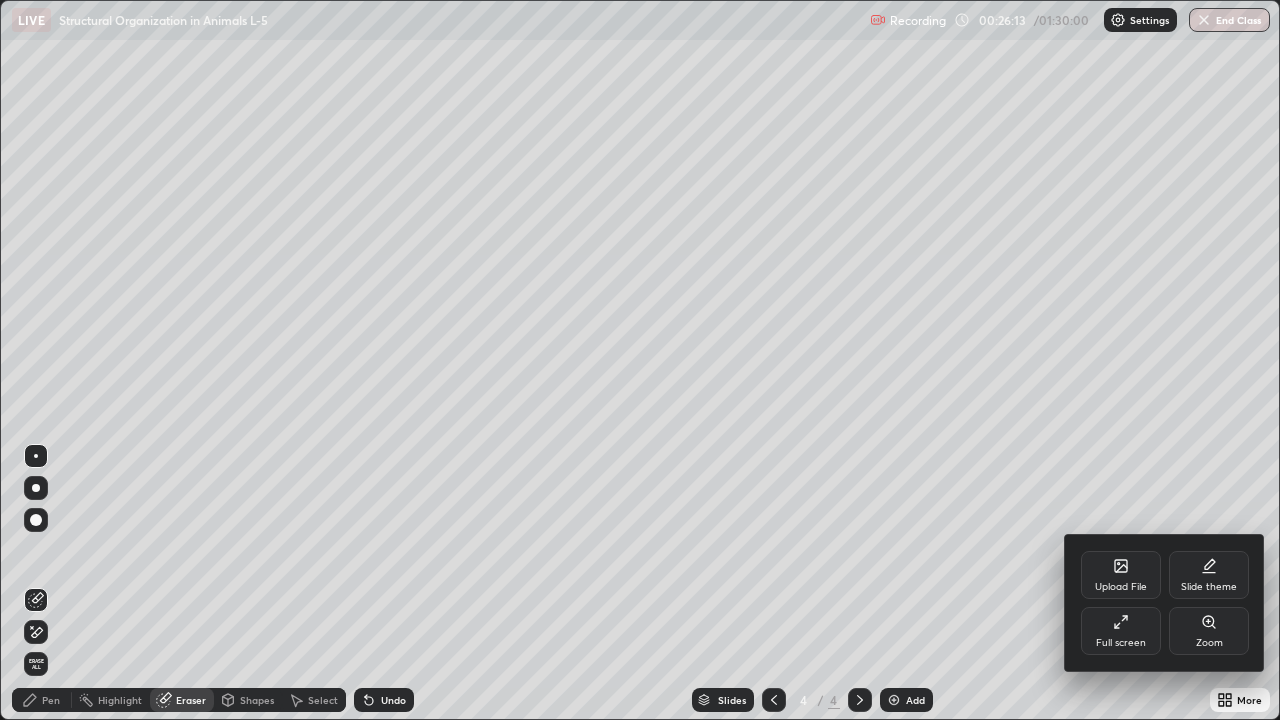 click on "Full screen" at bounding box center (1121, 631) 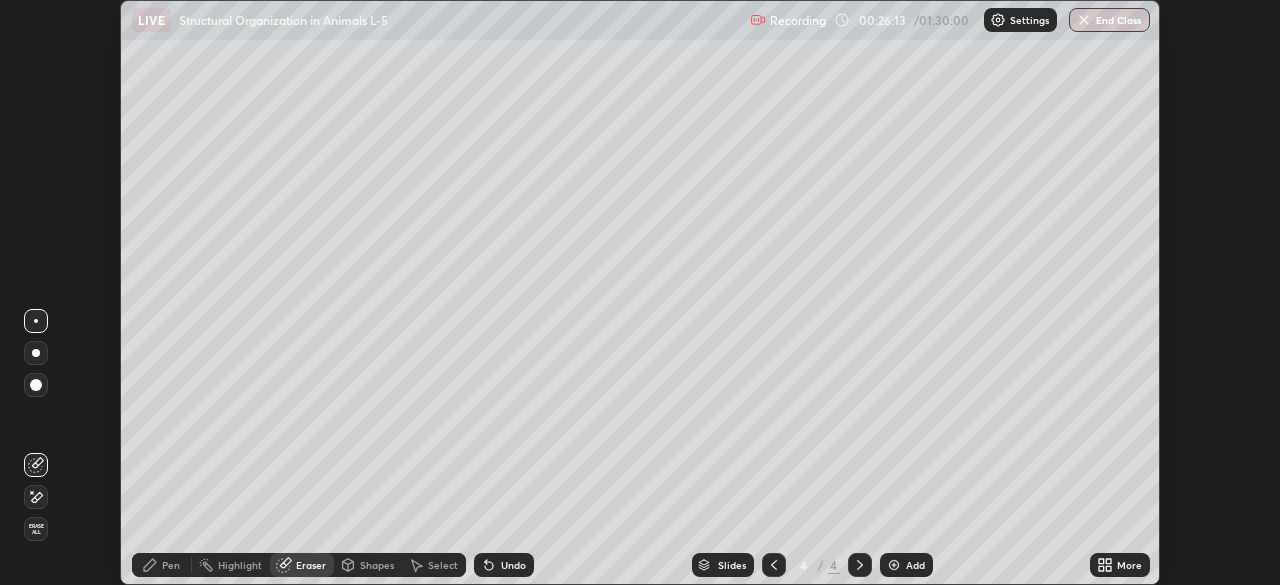 scroll, scrollTop: 585, scrollLeft: 1280, axis: both 